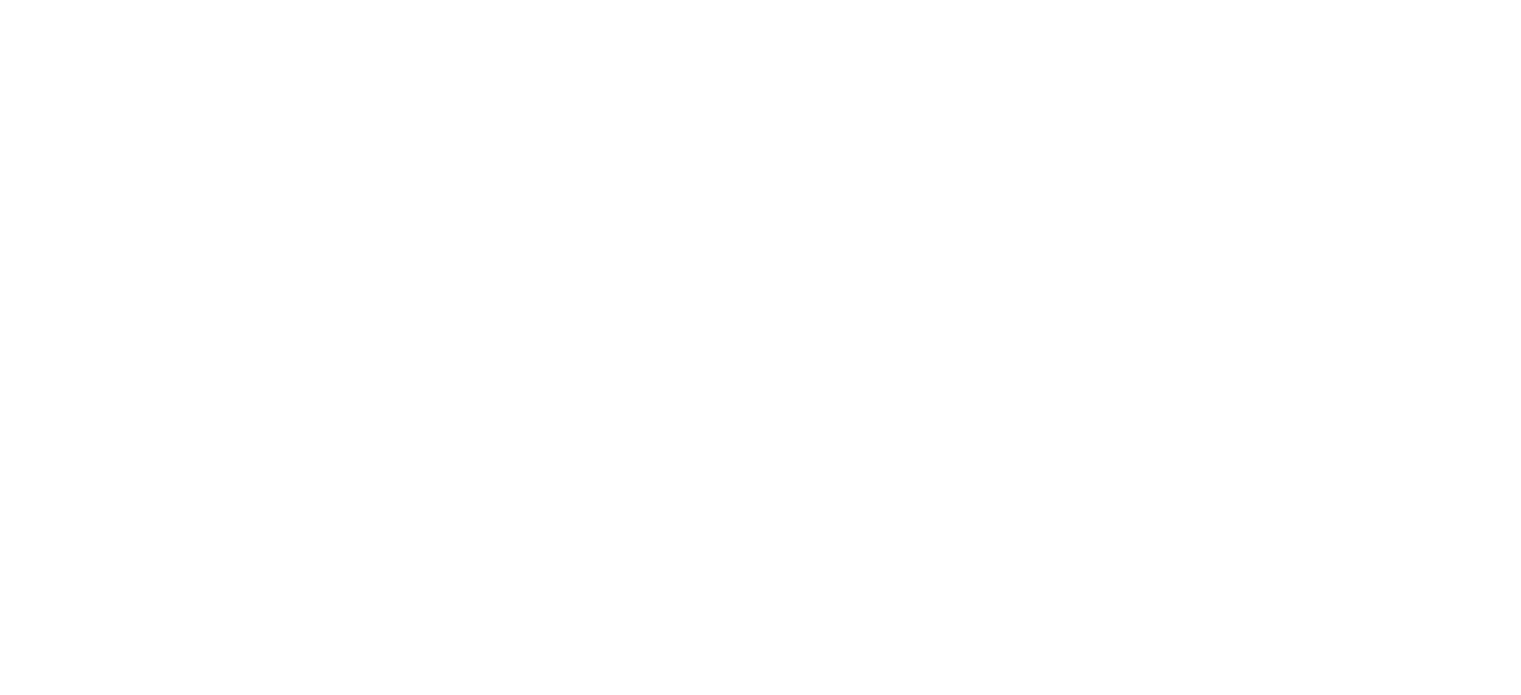 scroll, scrollTop: 0, scrollLeft: 0, axis: both 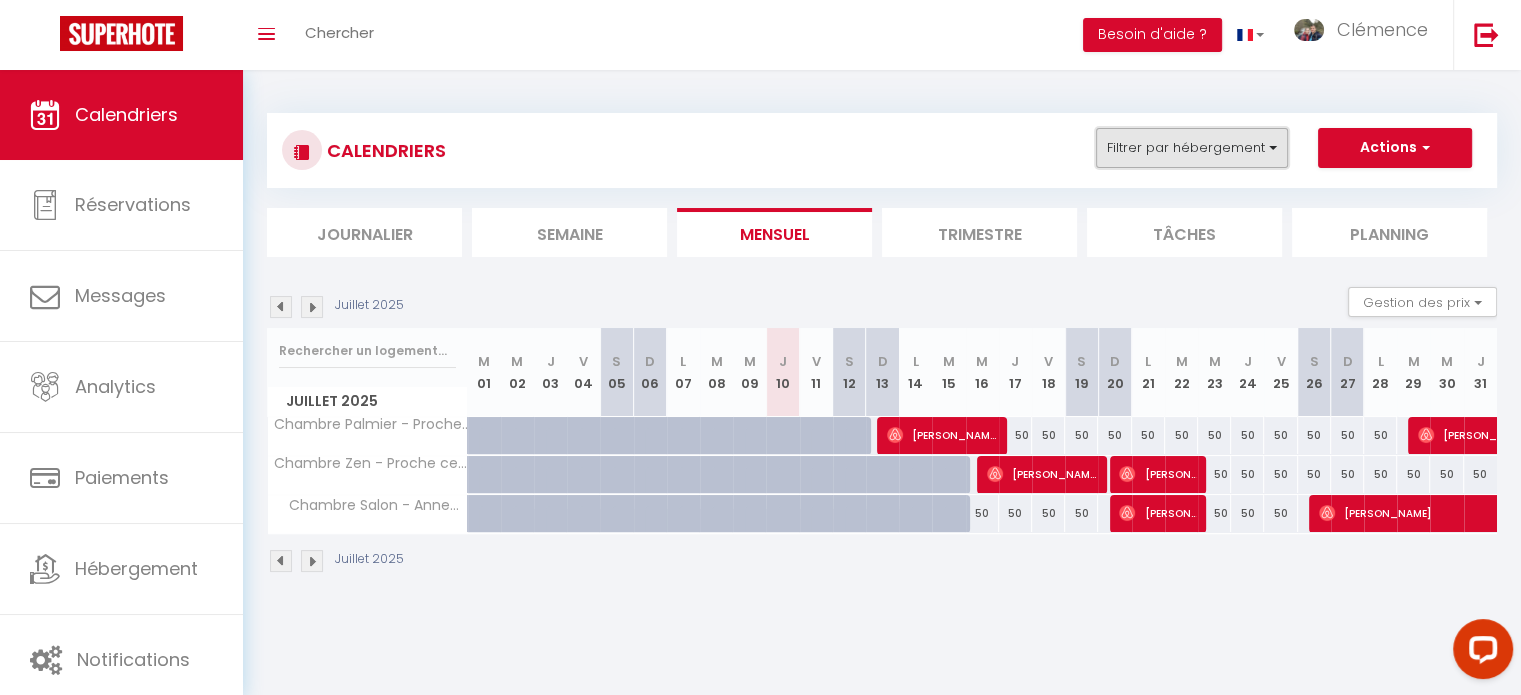 click on "Filtrer par hébergement" at bounding box center (1192, 148) 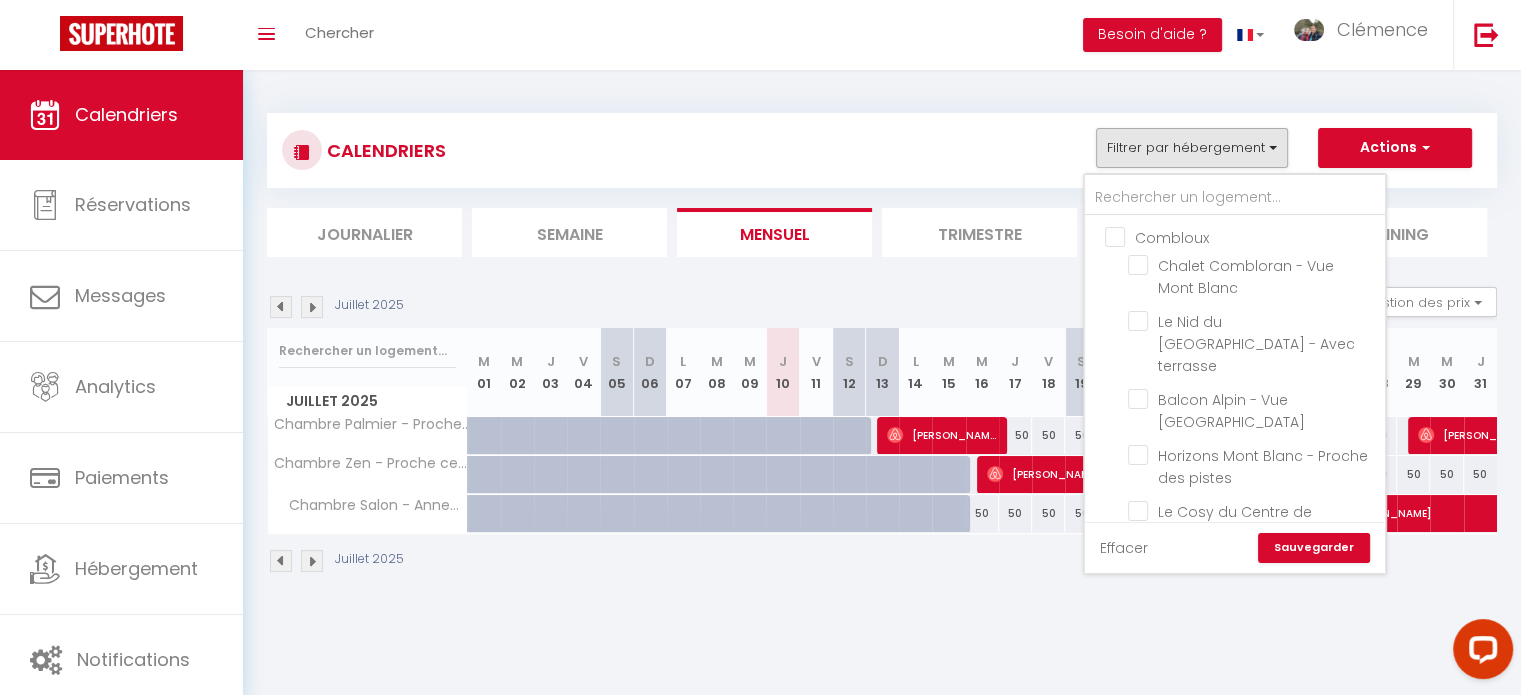 click on "Effacer" at bounding box center (1124, 548) 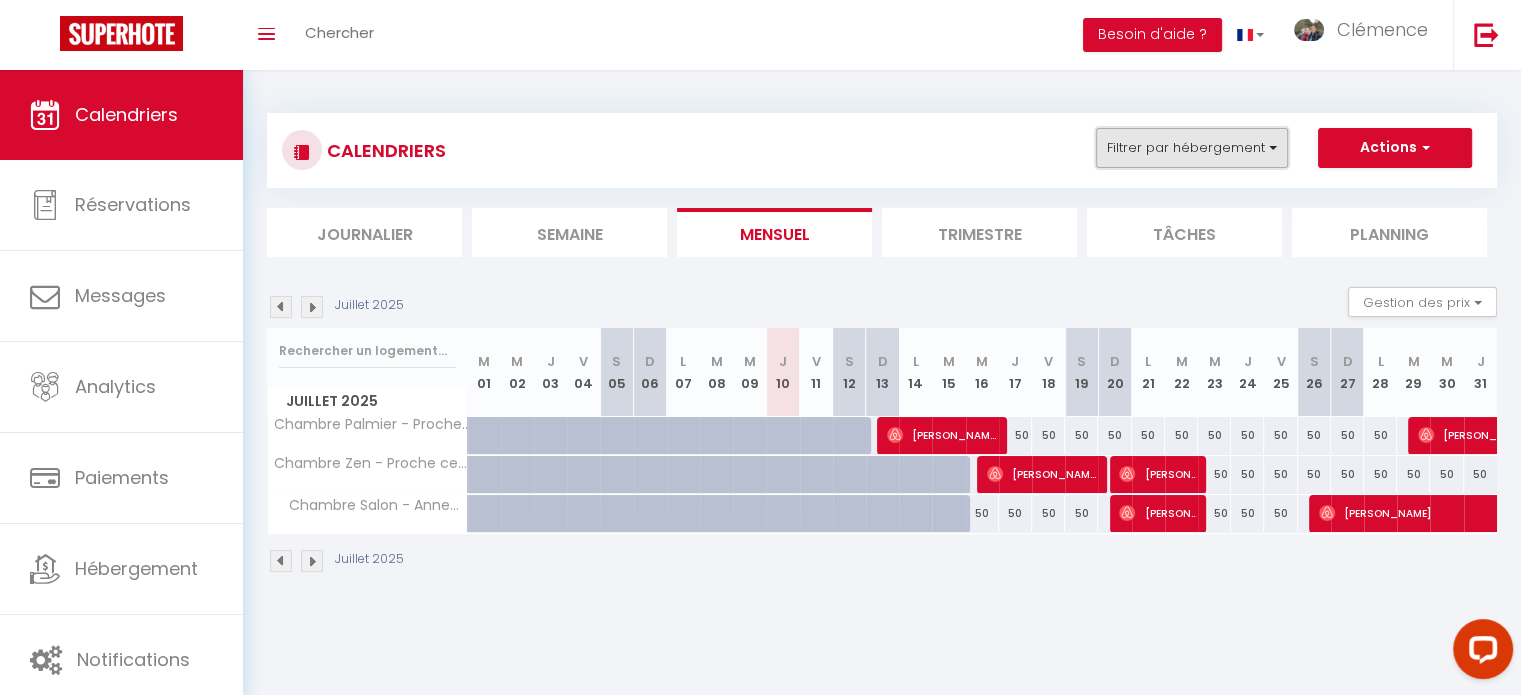 click on "Filtrer par hébergement" at bounding box center (1192, 148) 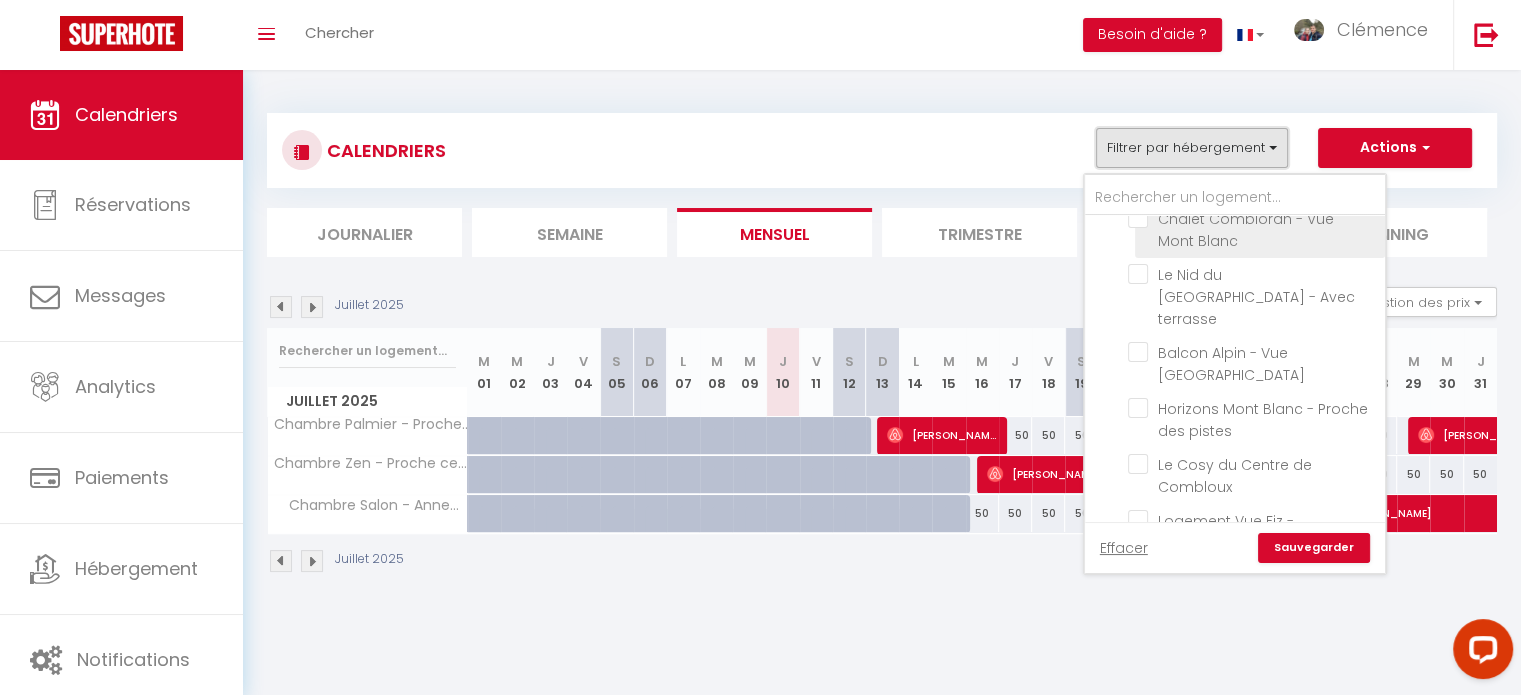 scroll, scrollTop: 0, scrollLeft: 0, axis: both 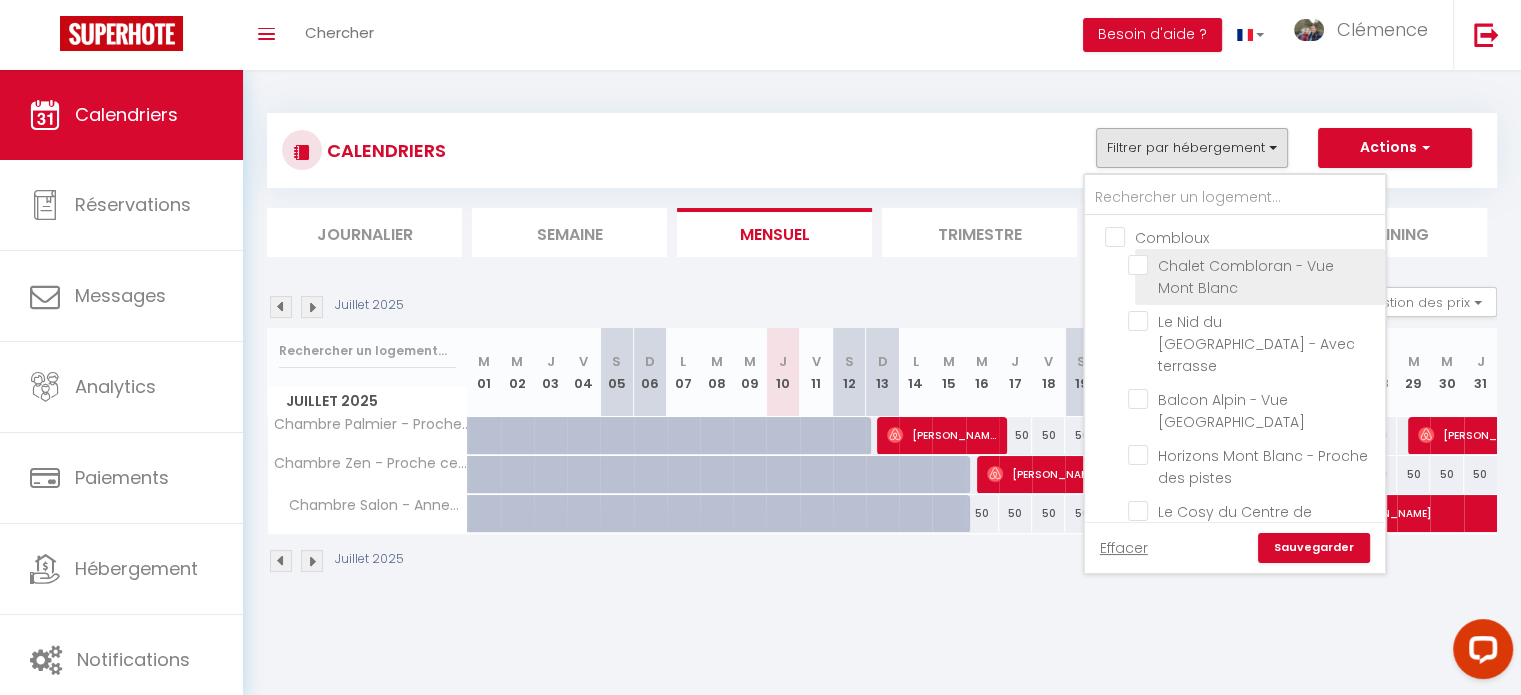 click on "Chalet Combloran - Vue Mont Blanc" at bounding box center [1253, 265] 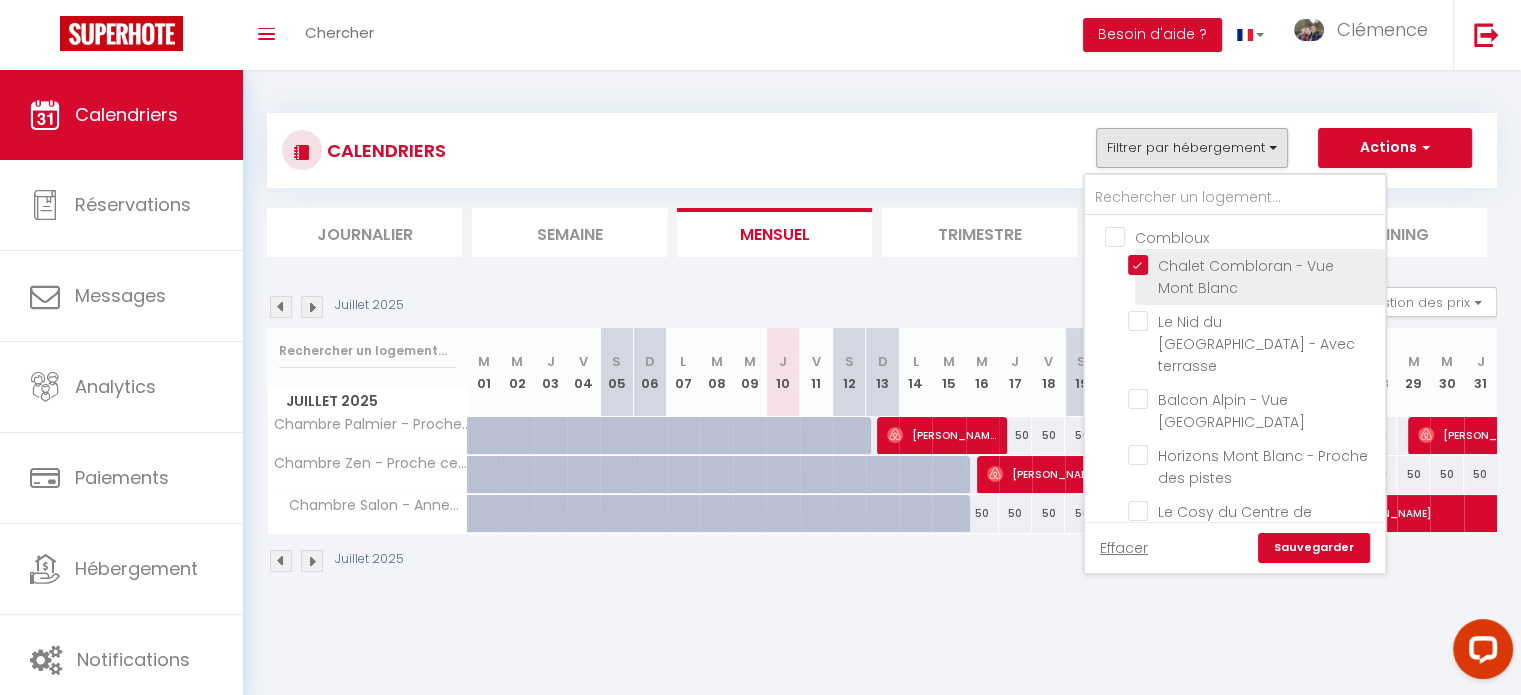 checkbox on "false" 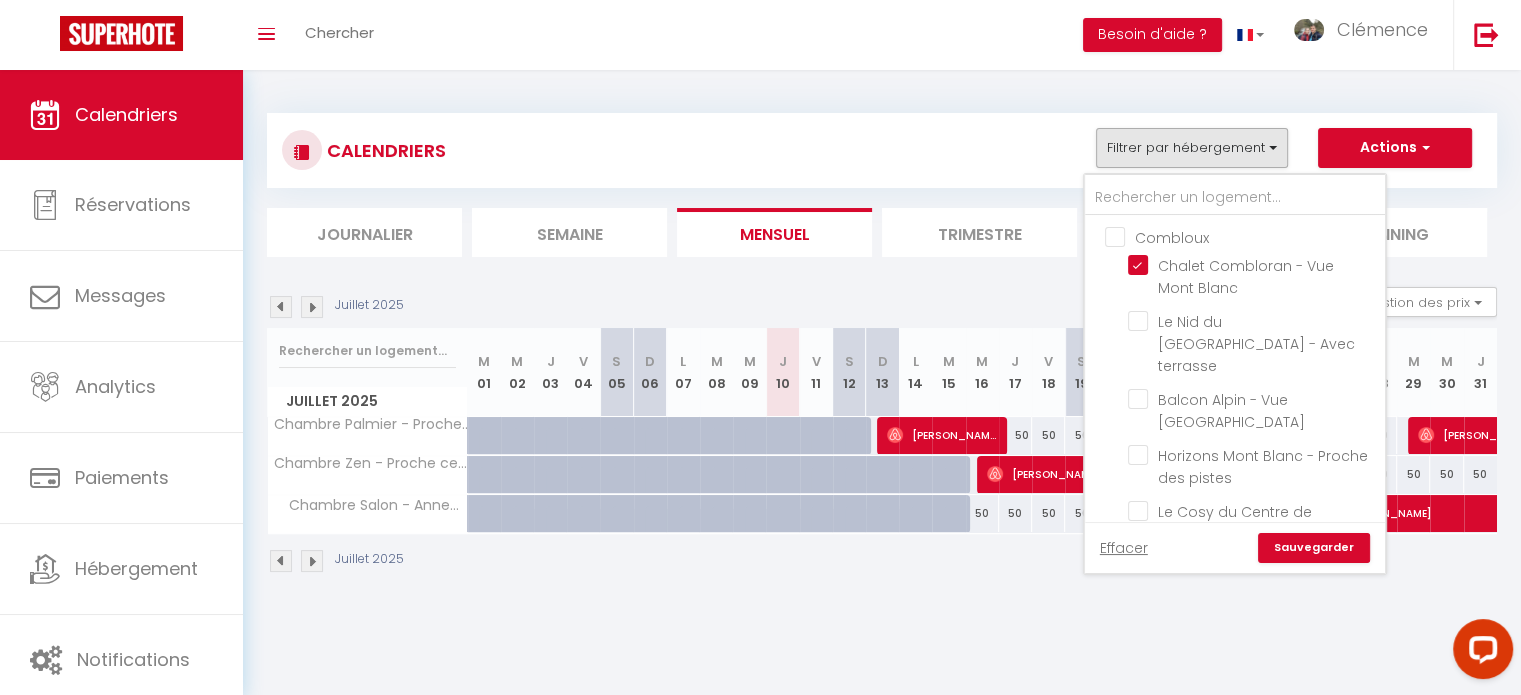click on "Sauvegarder" at bounding box center (1314, 548) 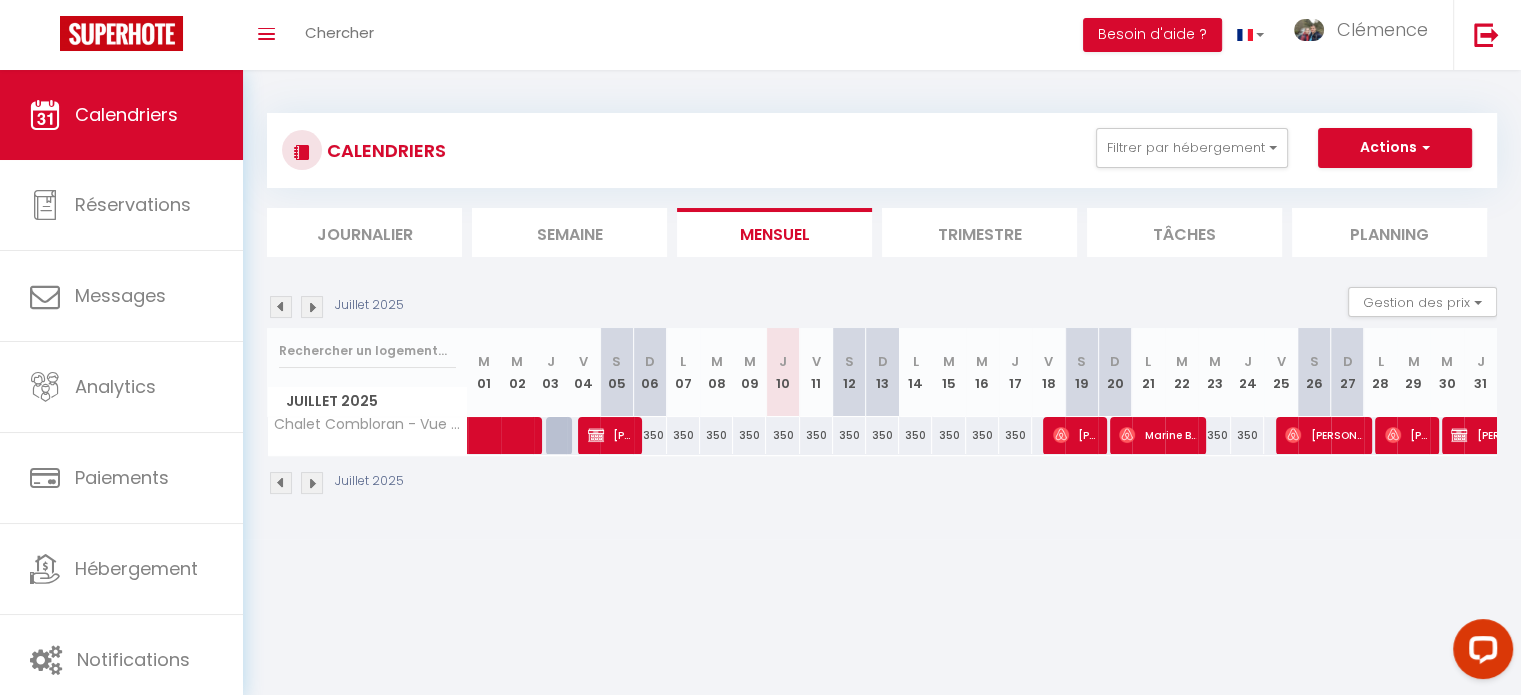 click at bounding box center (281, 307) 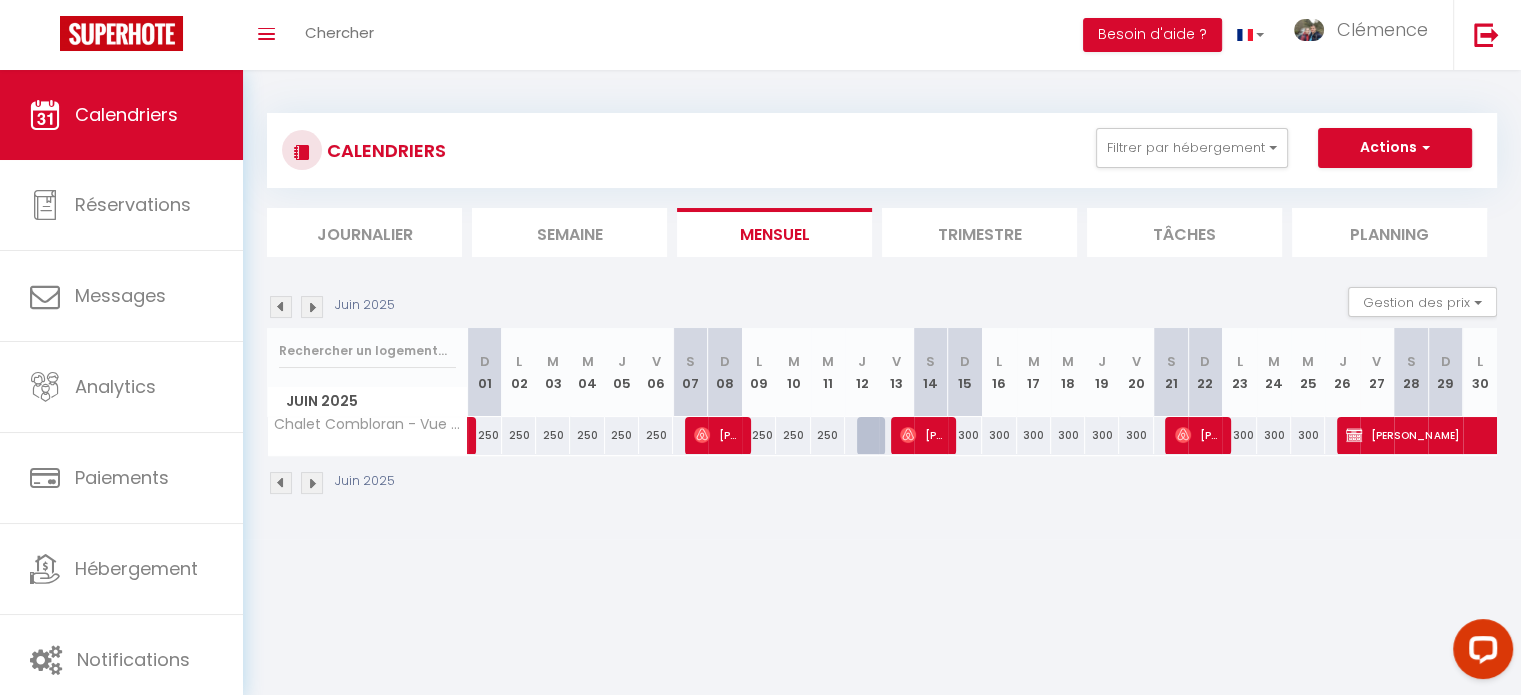 click at bounding box center (281, 307) 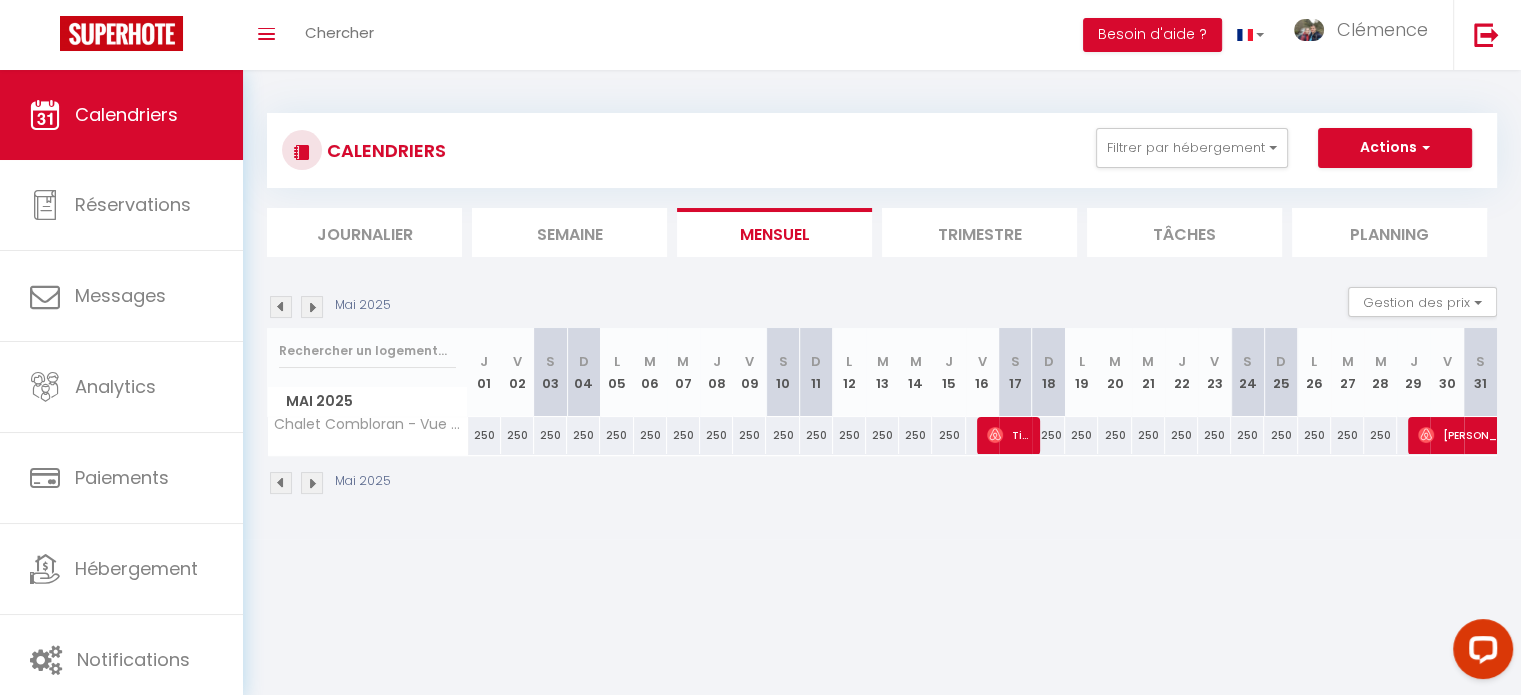 click at bounding box center [281, 307] 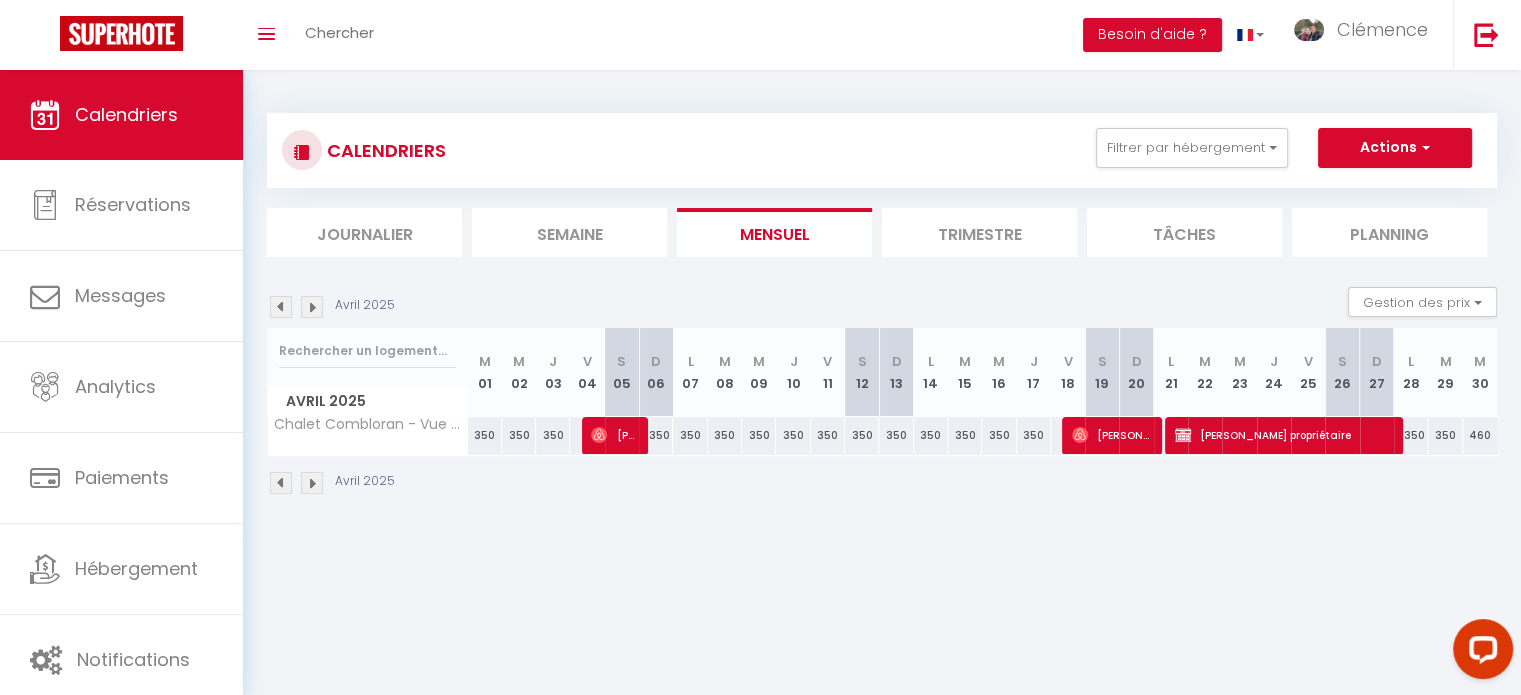 click at bounding box center [281, 307] 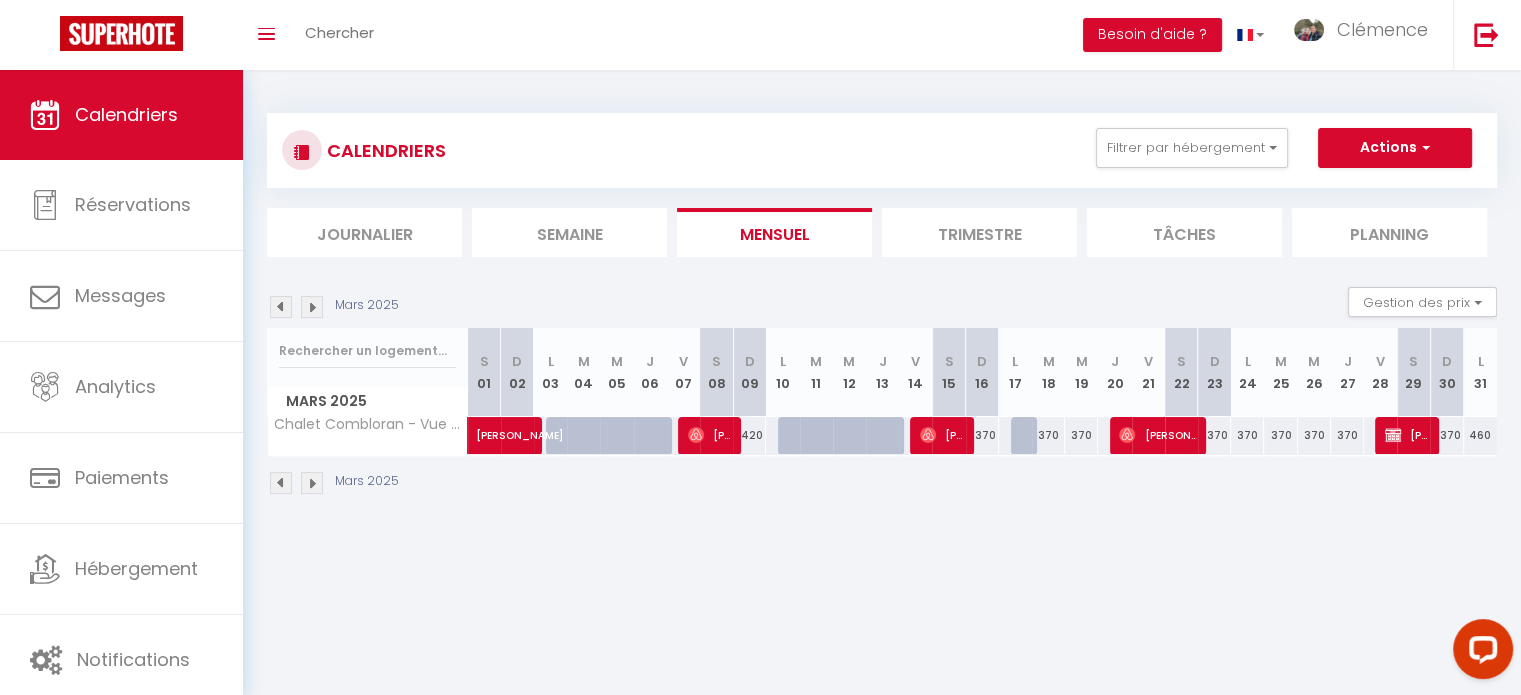click at bounding box center (281, 307) 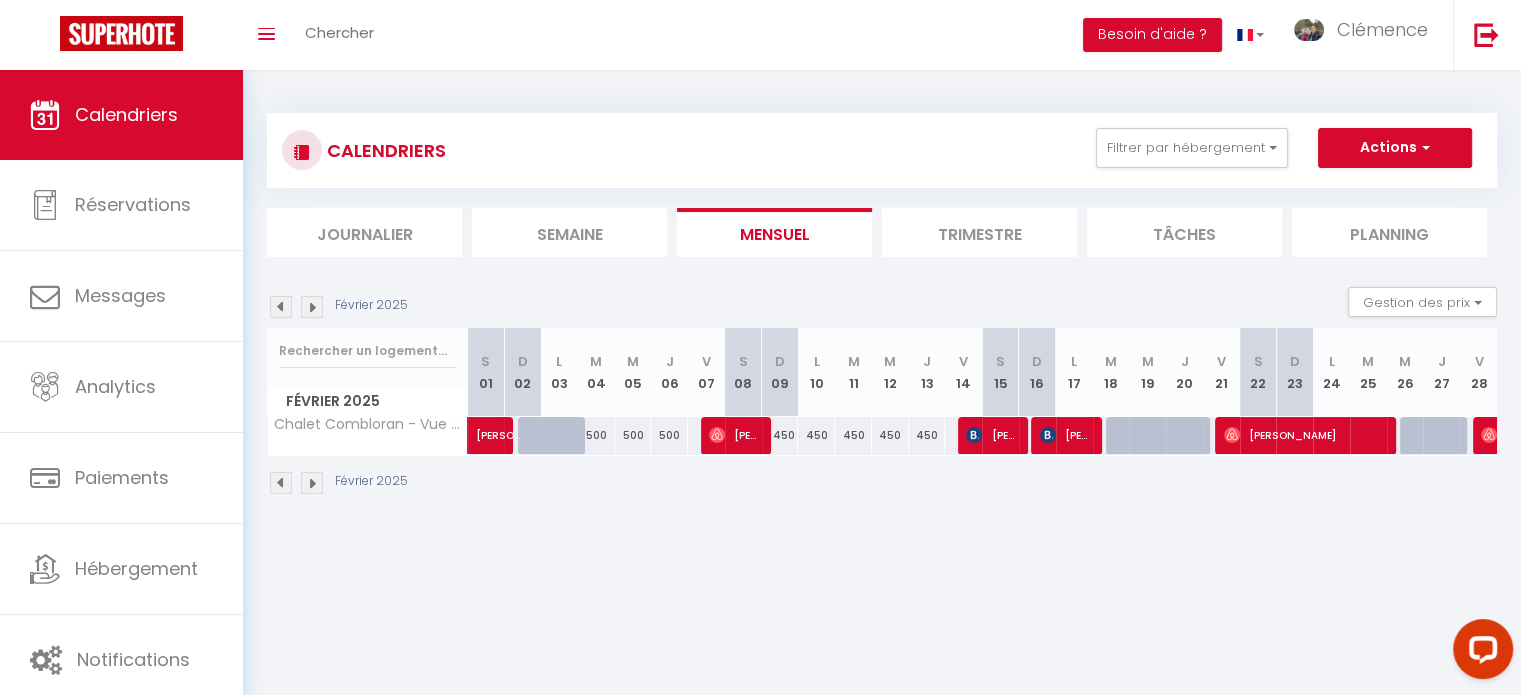 click at bounding box center (281, 307) 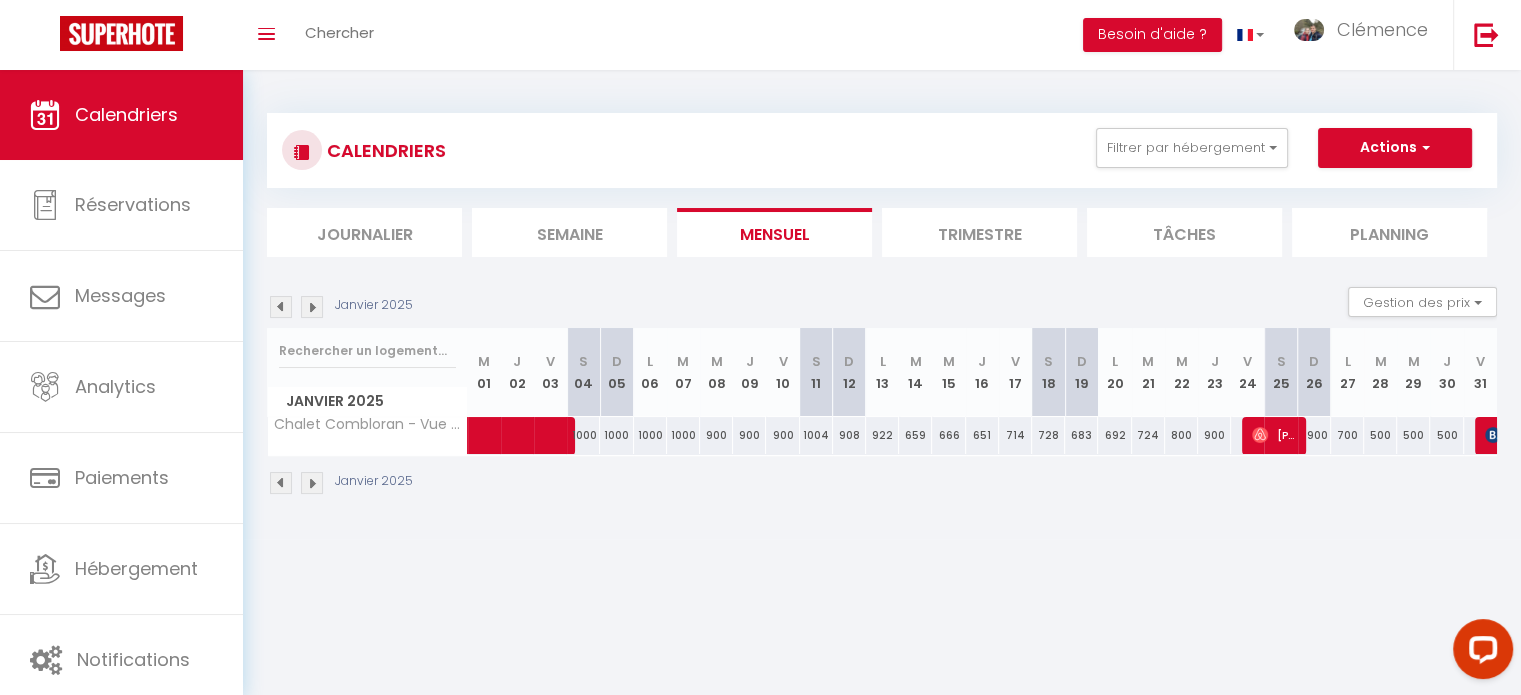 click at bounding box center (281, 307) 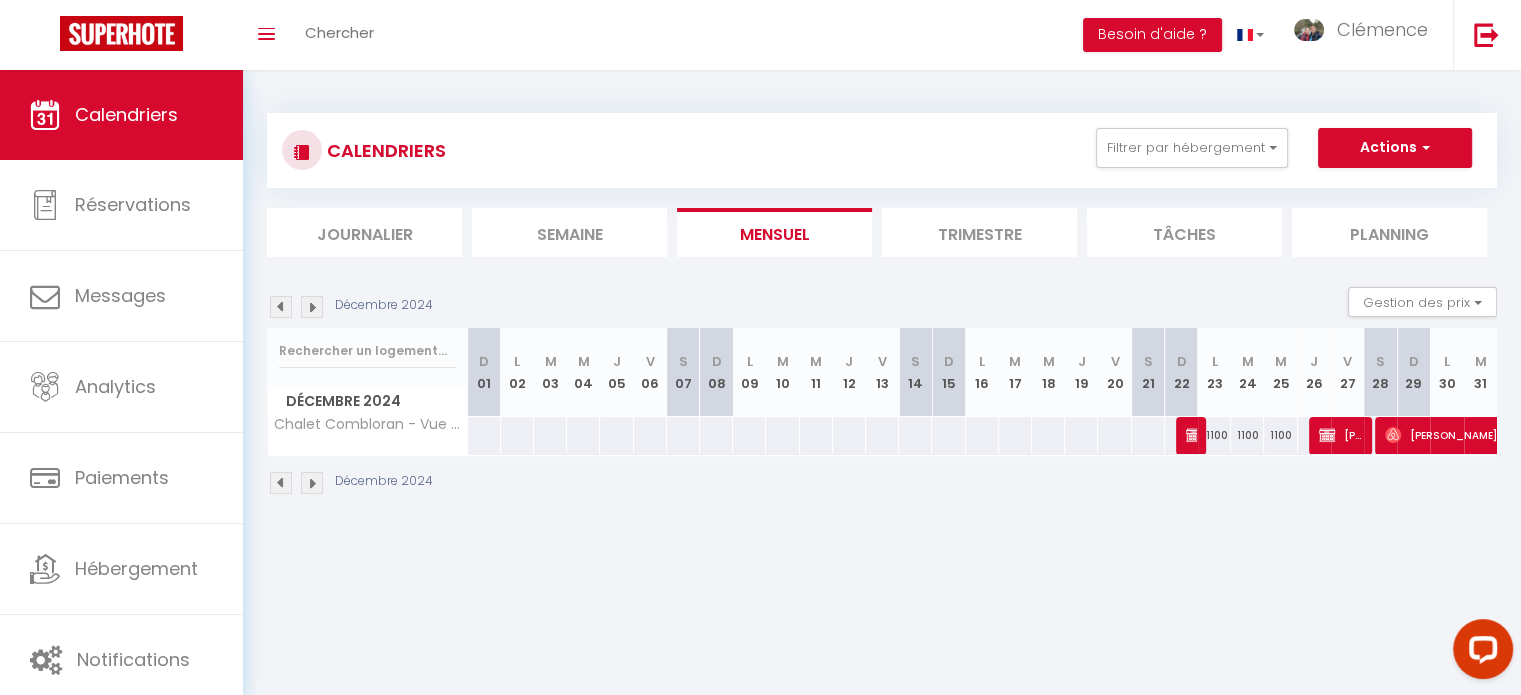 click at bounding box center [312, 307] 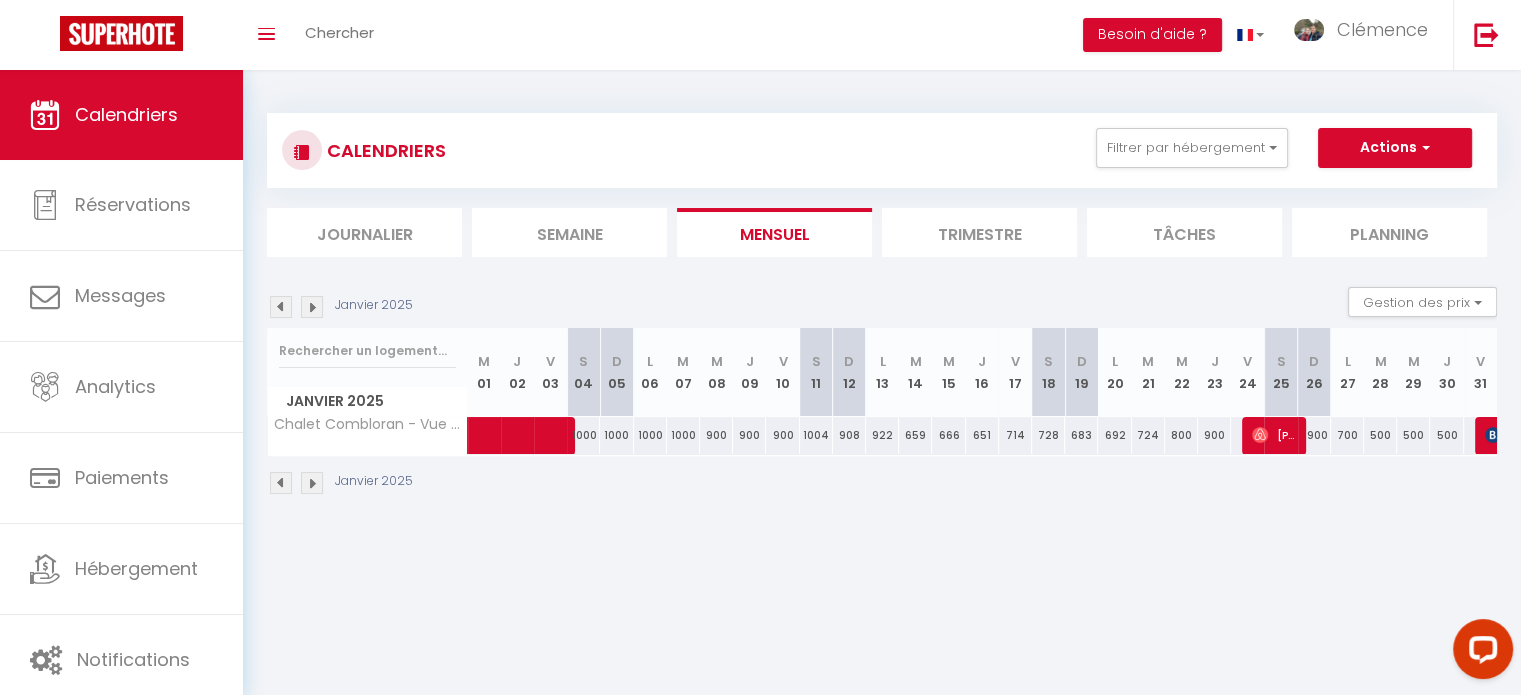 click at bounding box center [312, 307] 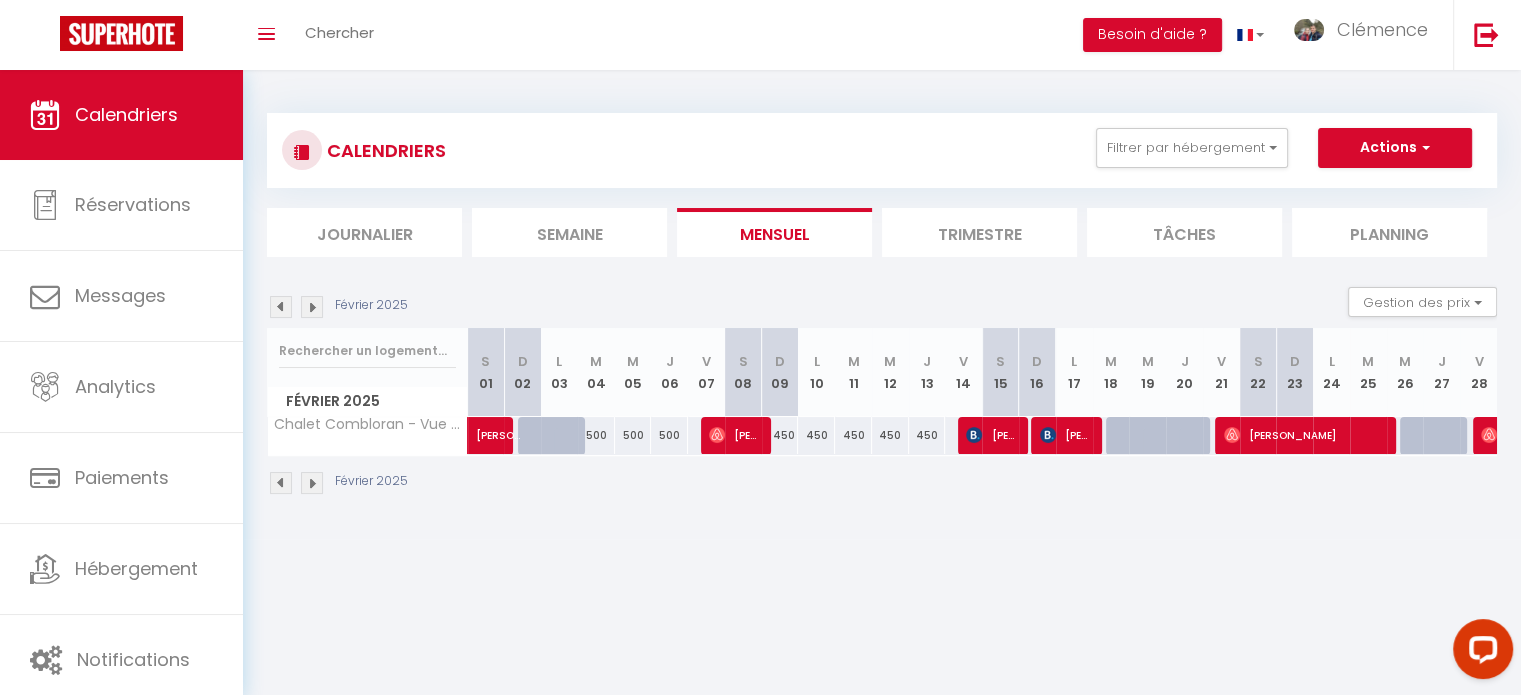 click at bounding box center (312, 307) 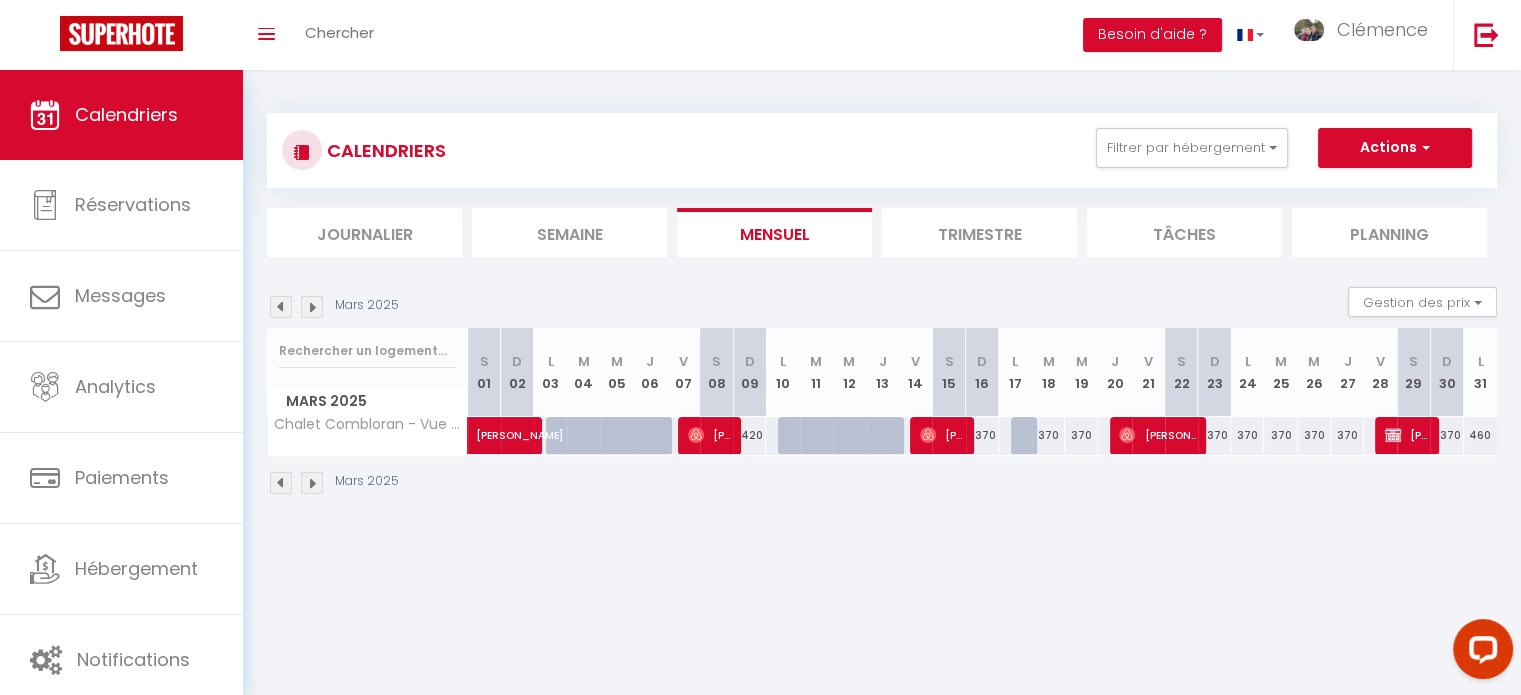 click at bounding box center [312, 307] 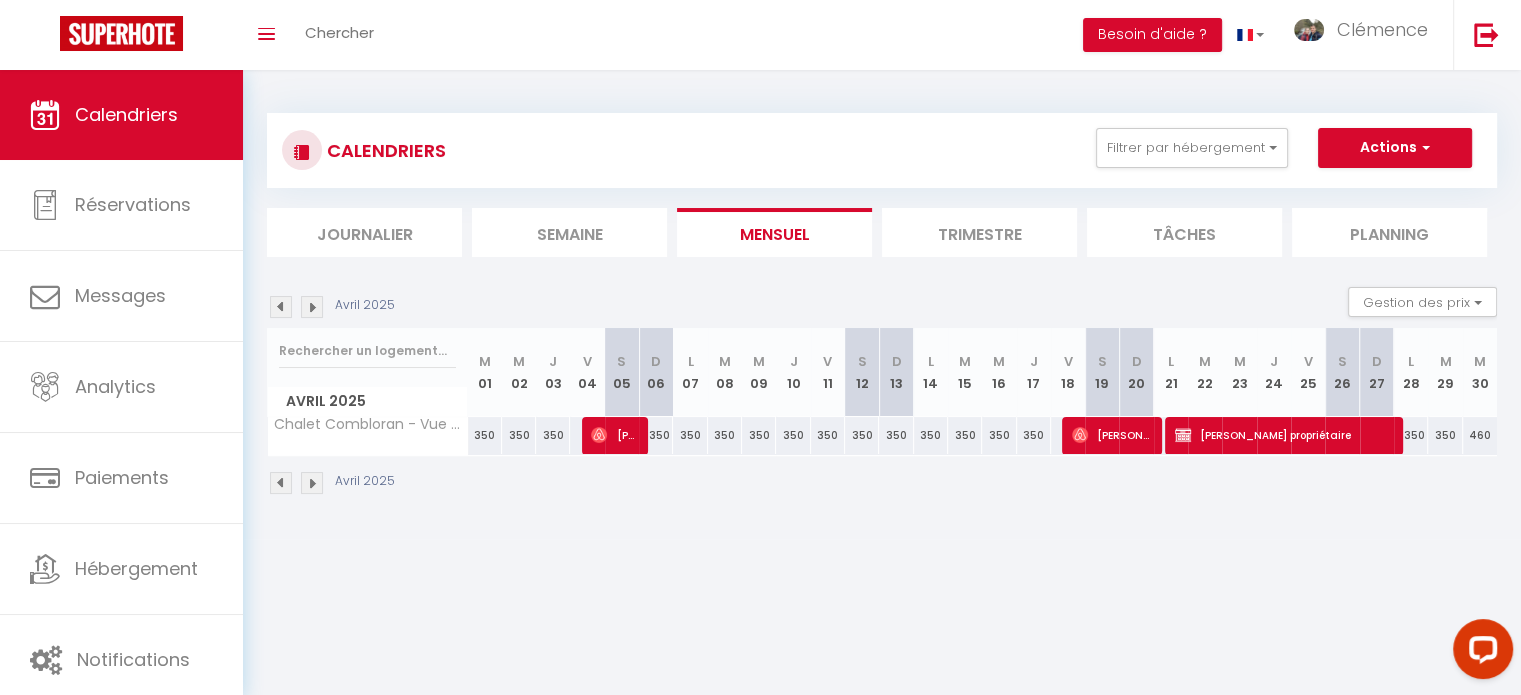 click at bounding box center (312, 307) 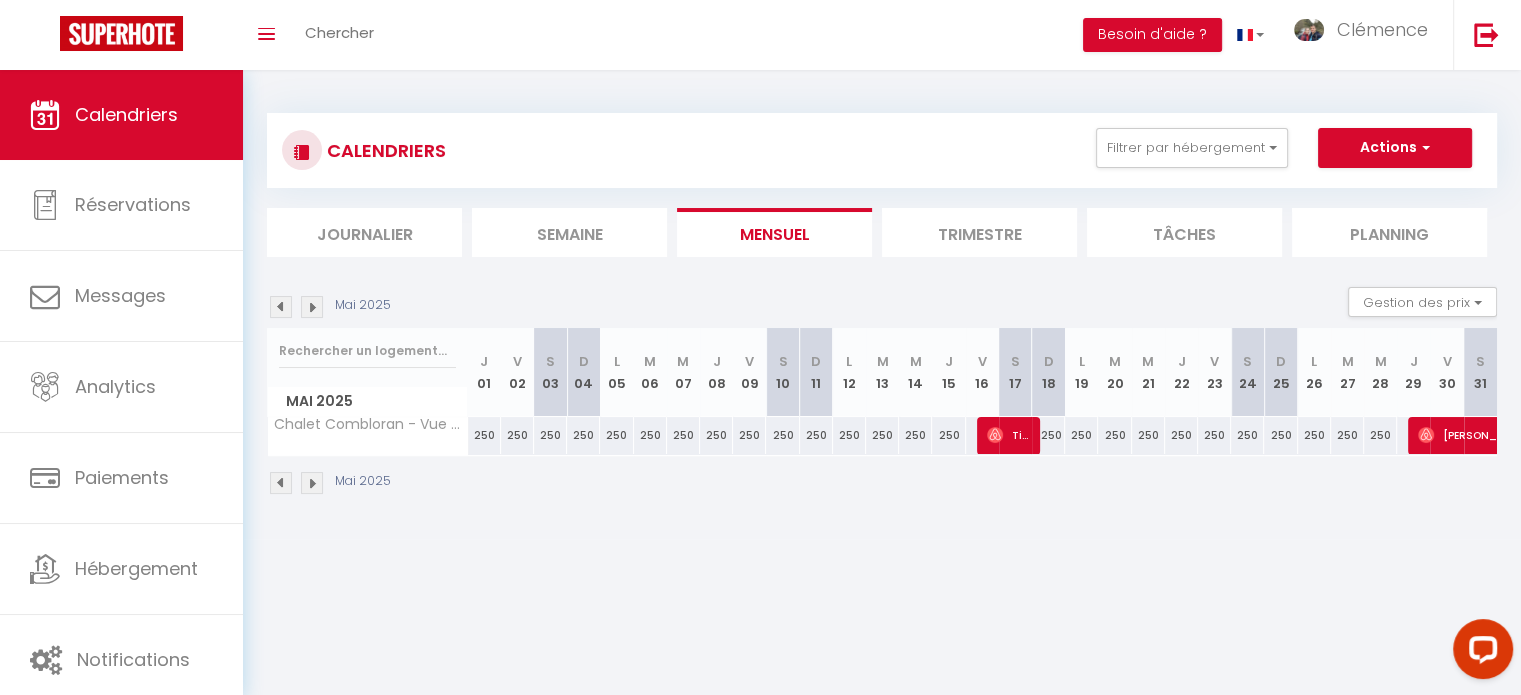 click at bounding box center (312, 307) 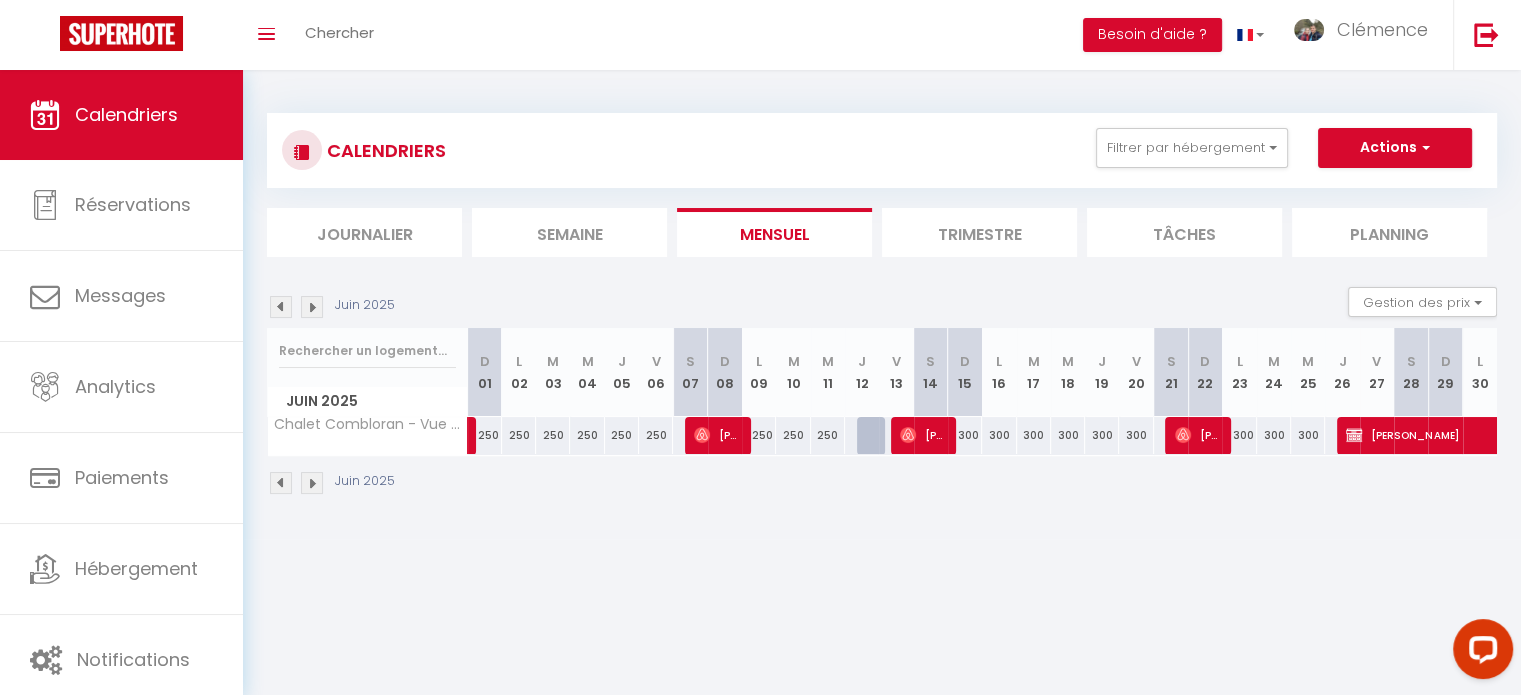 click at bounding box center [312, 307] 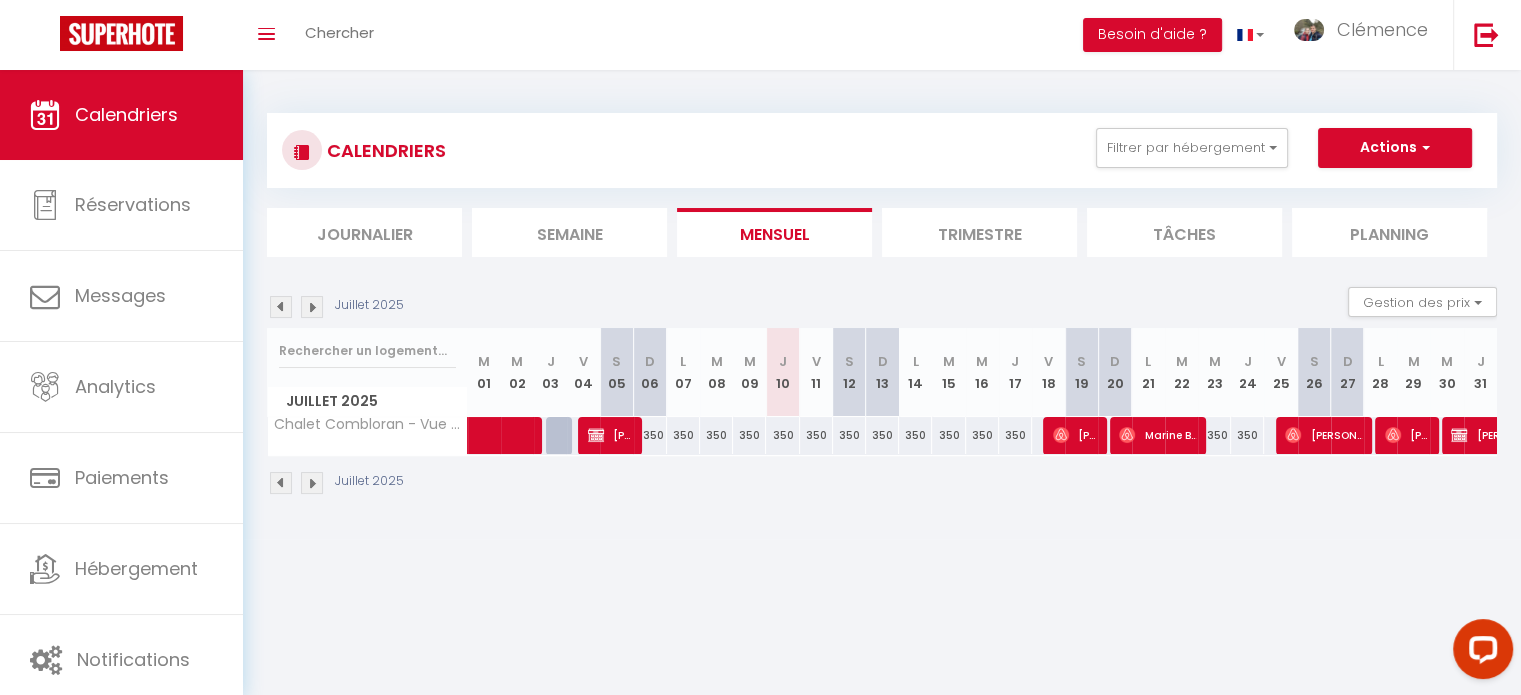 click at bounding box center [312, 307] 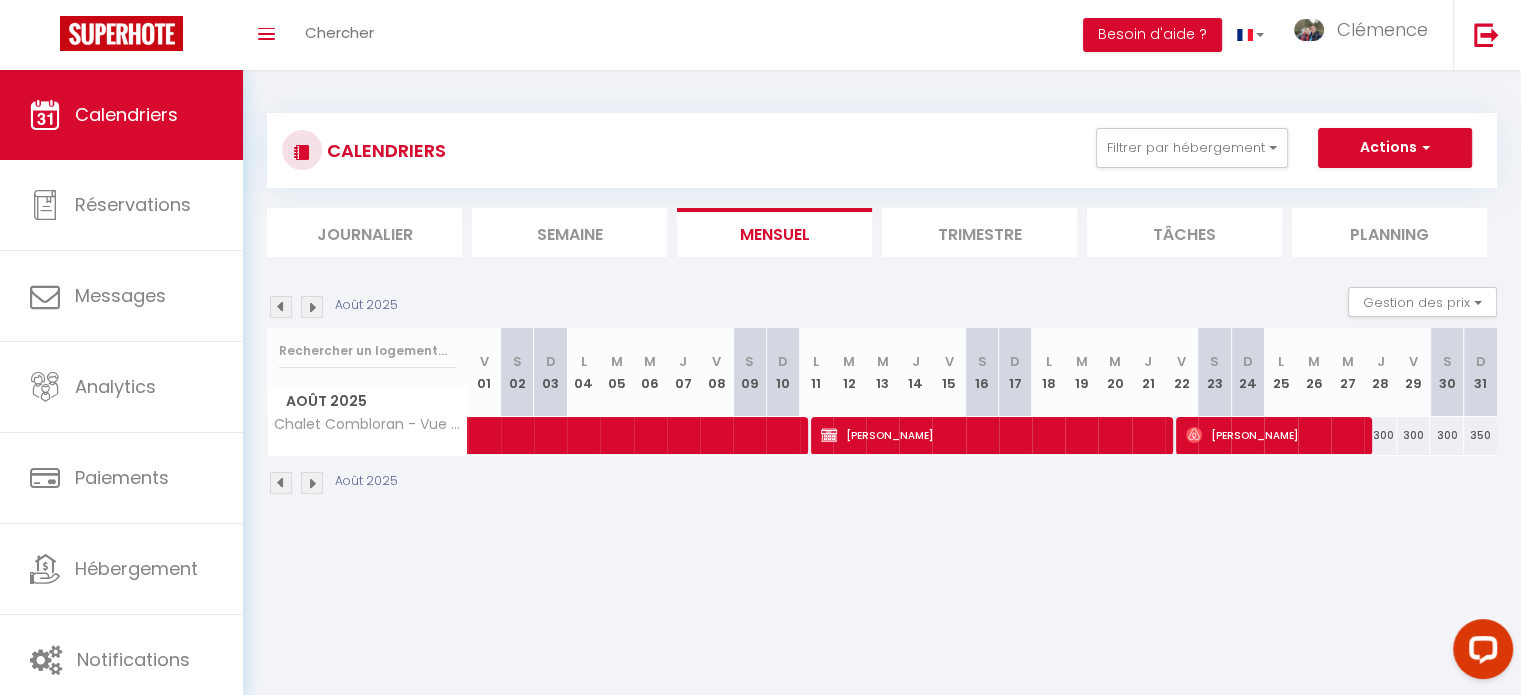 click at bounding box center [312, 307] 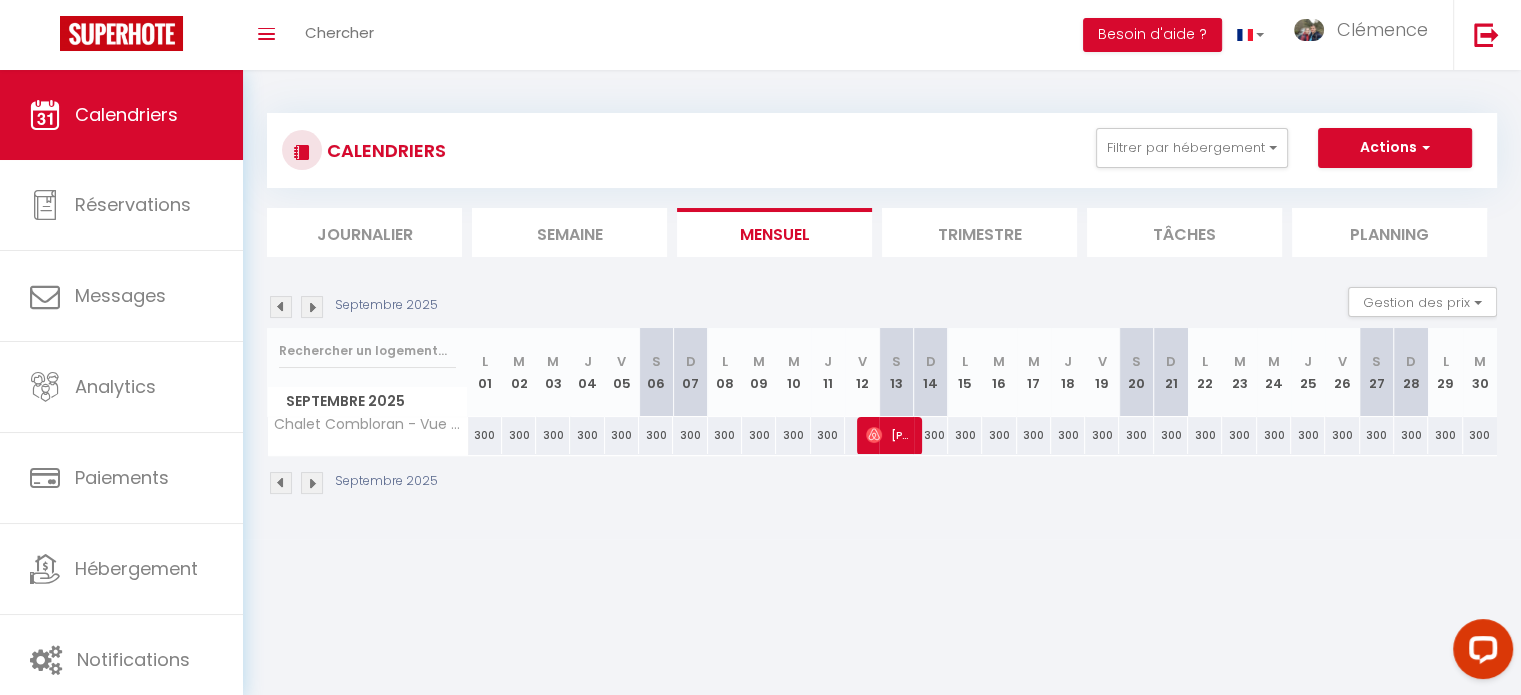 click at bounding box center (312, 307) 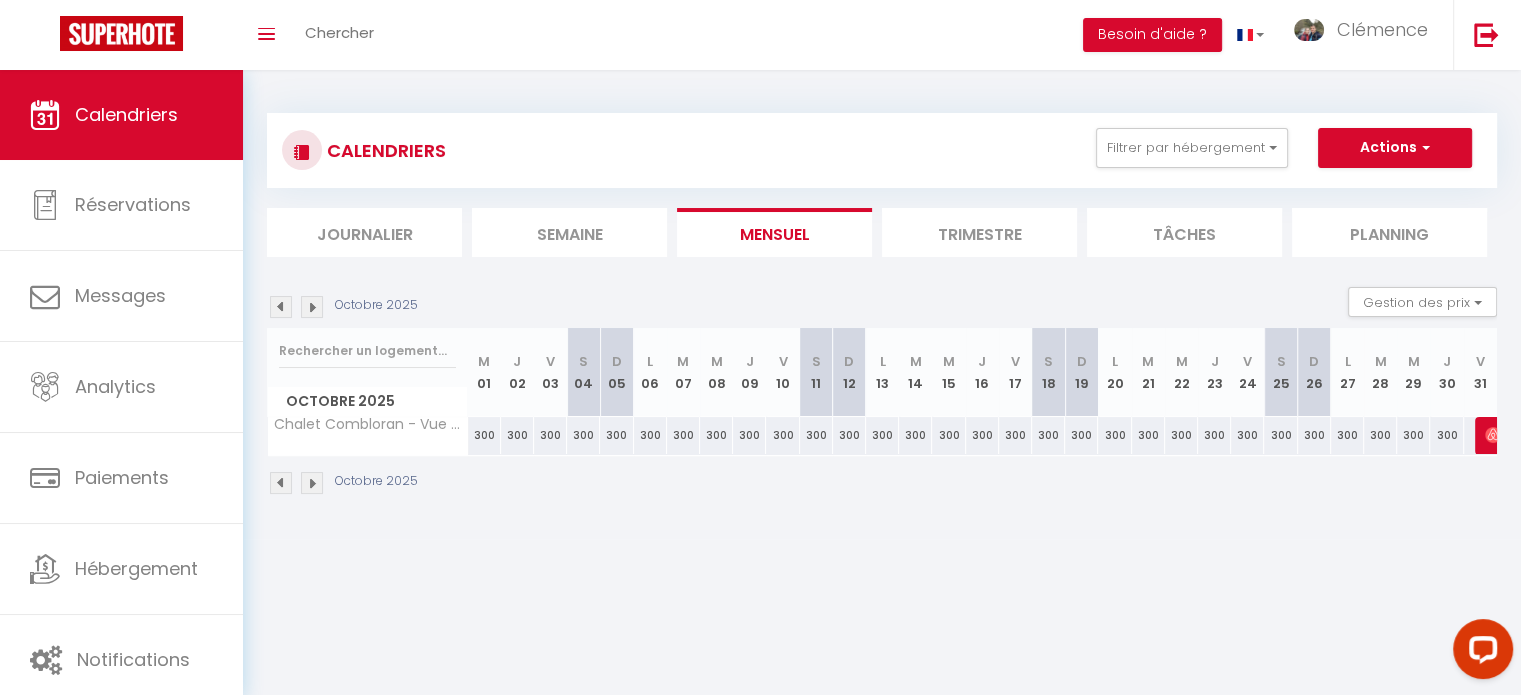 click at bounding box center [312, 307] 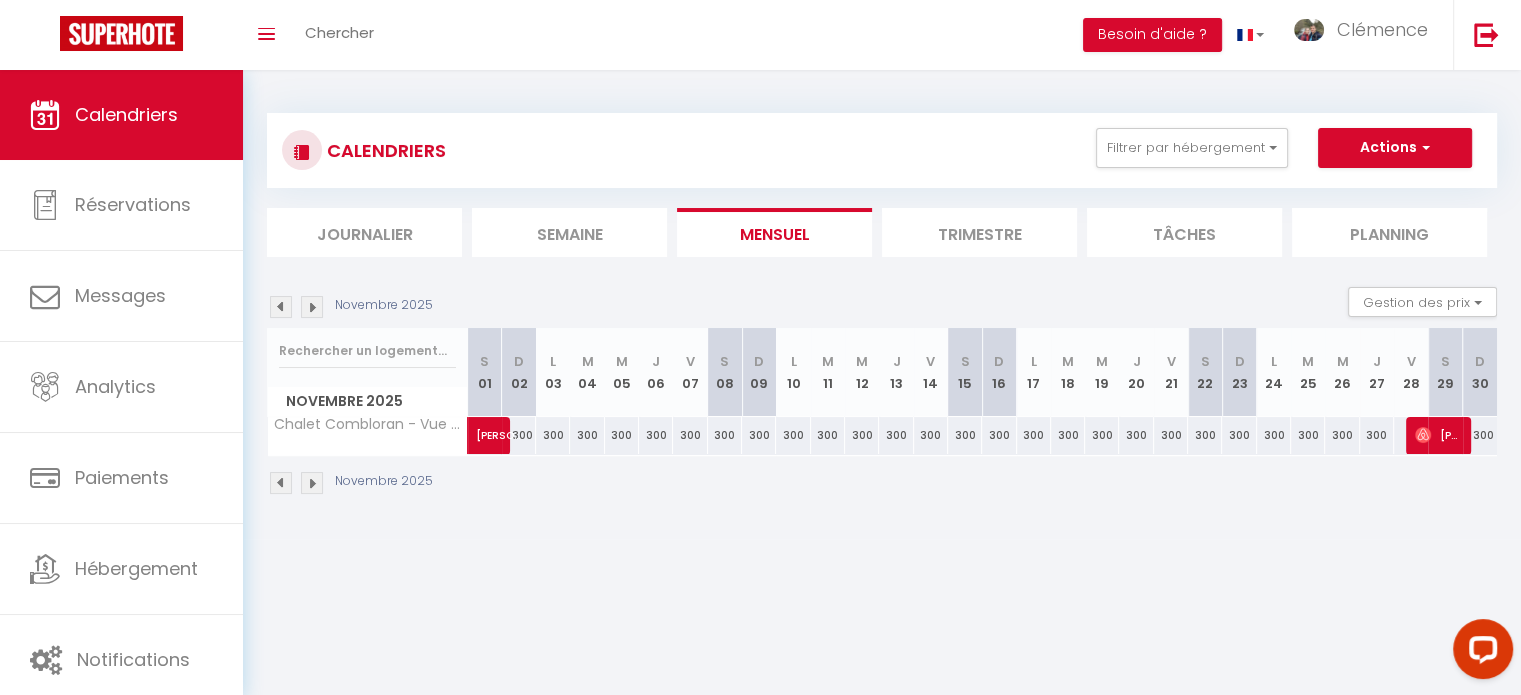 click at bounding box center (312, 307) 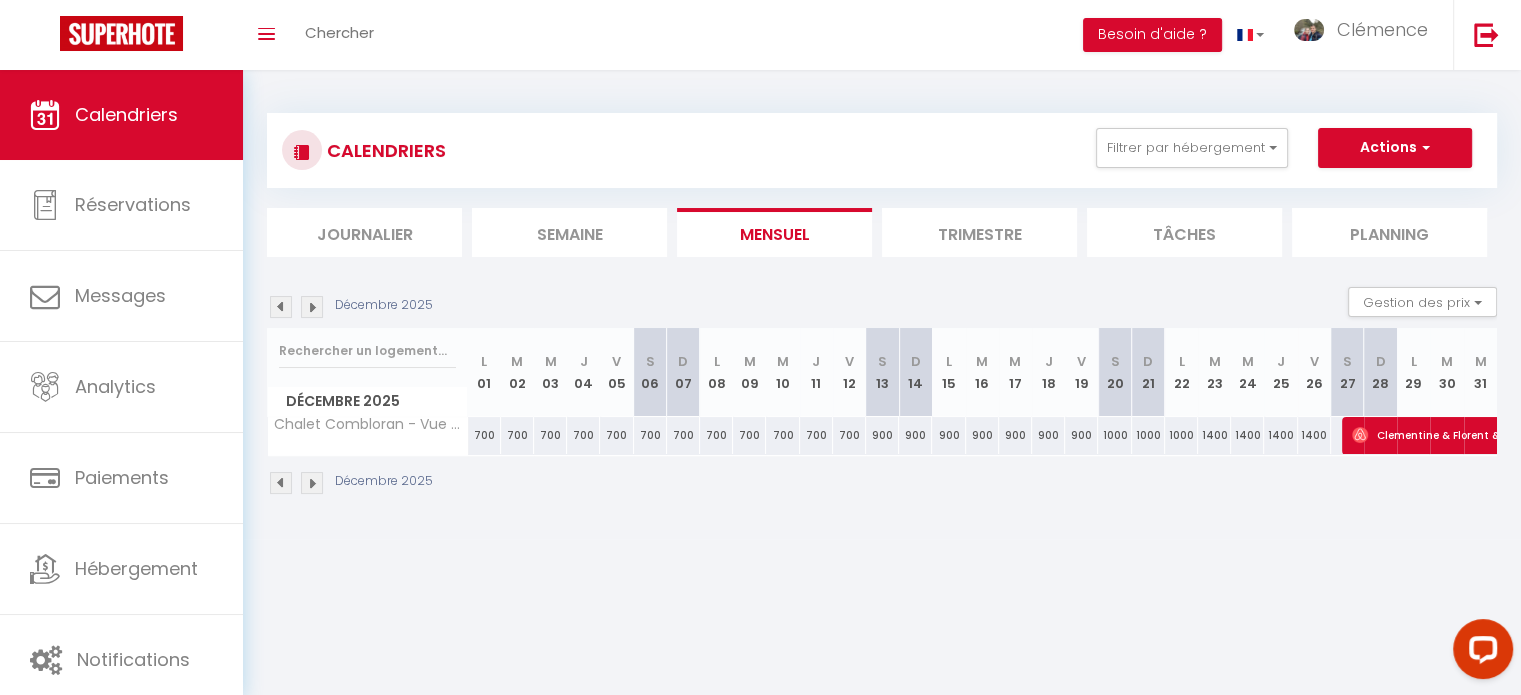 click at bounding box center [312, 307] 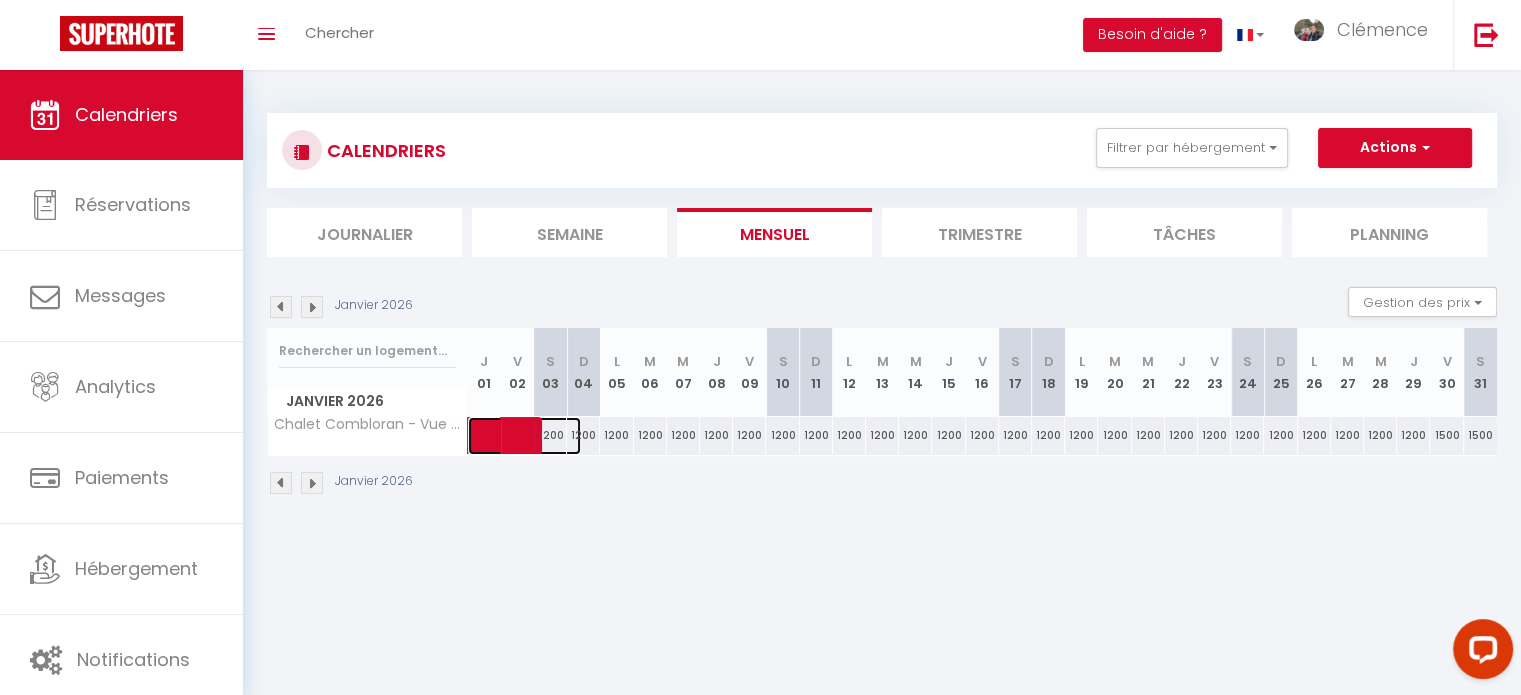 click at bounding box center [535, 436] 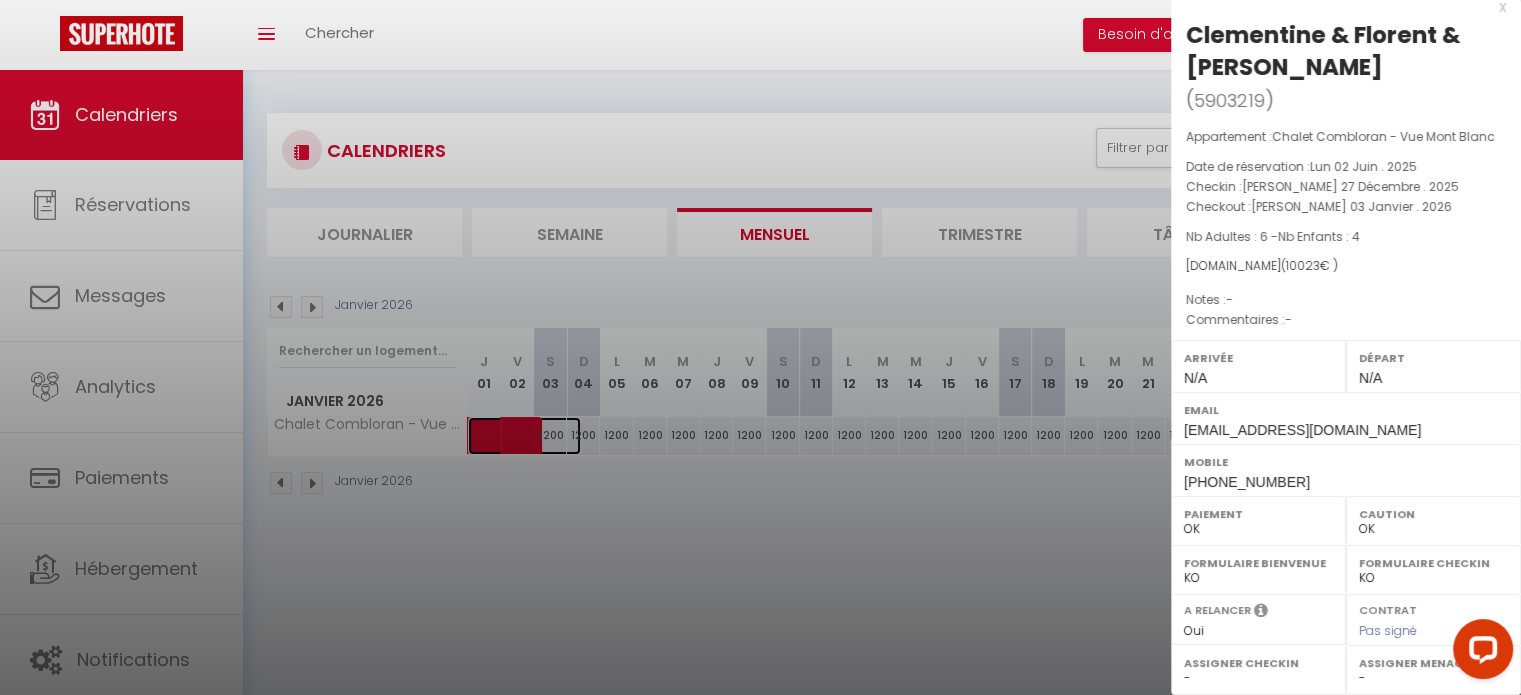 scroll, scrollTop: 14, scrollLeft: 0, axis: vertical 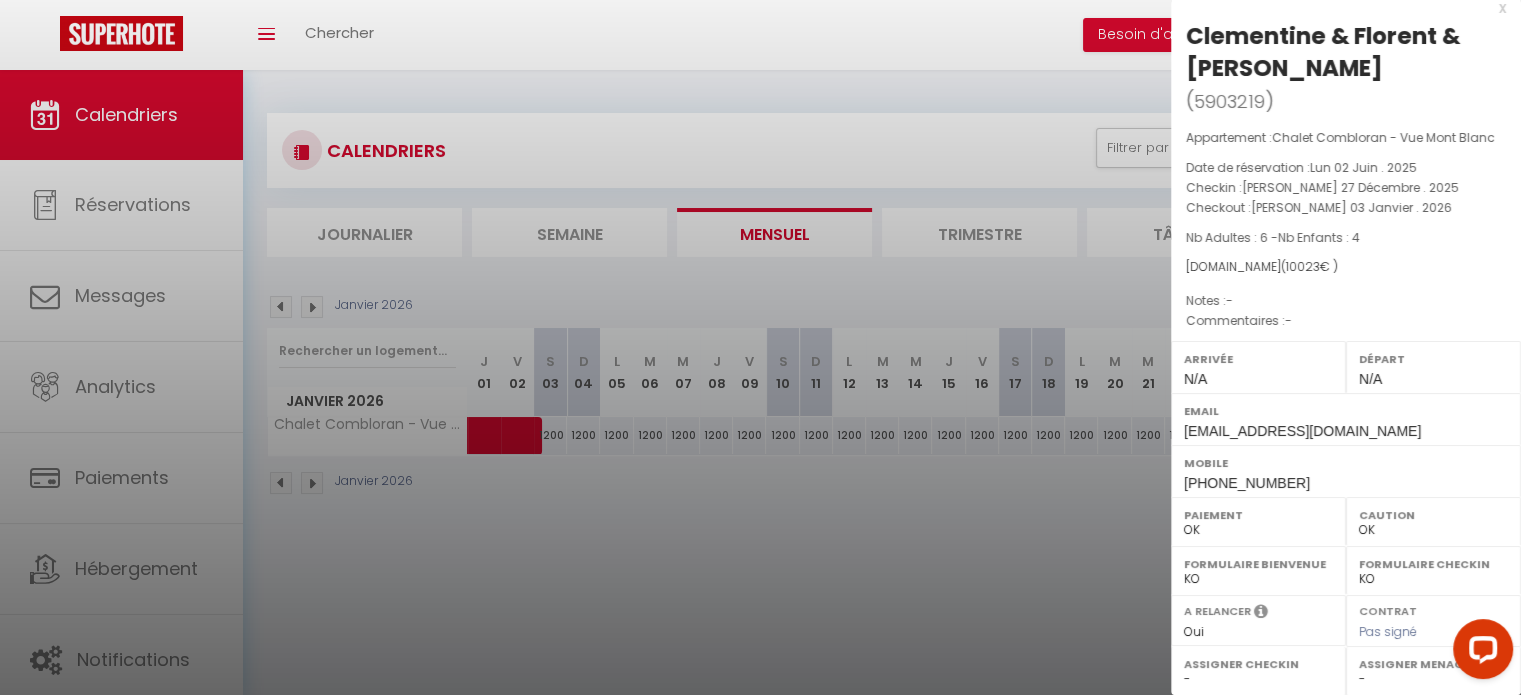 click at bounding box center (760, 347) 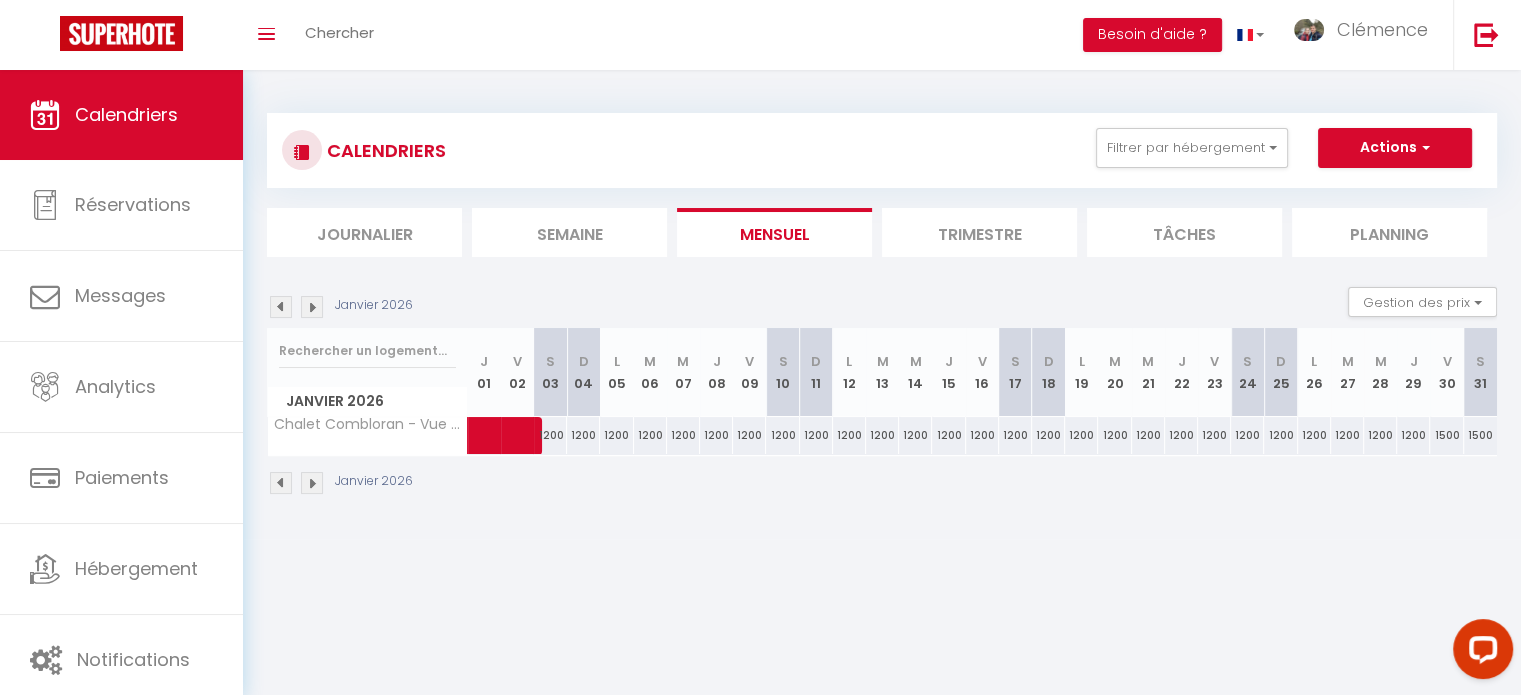 click at bounding box center [312, 307] 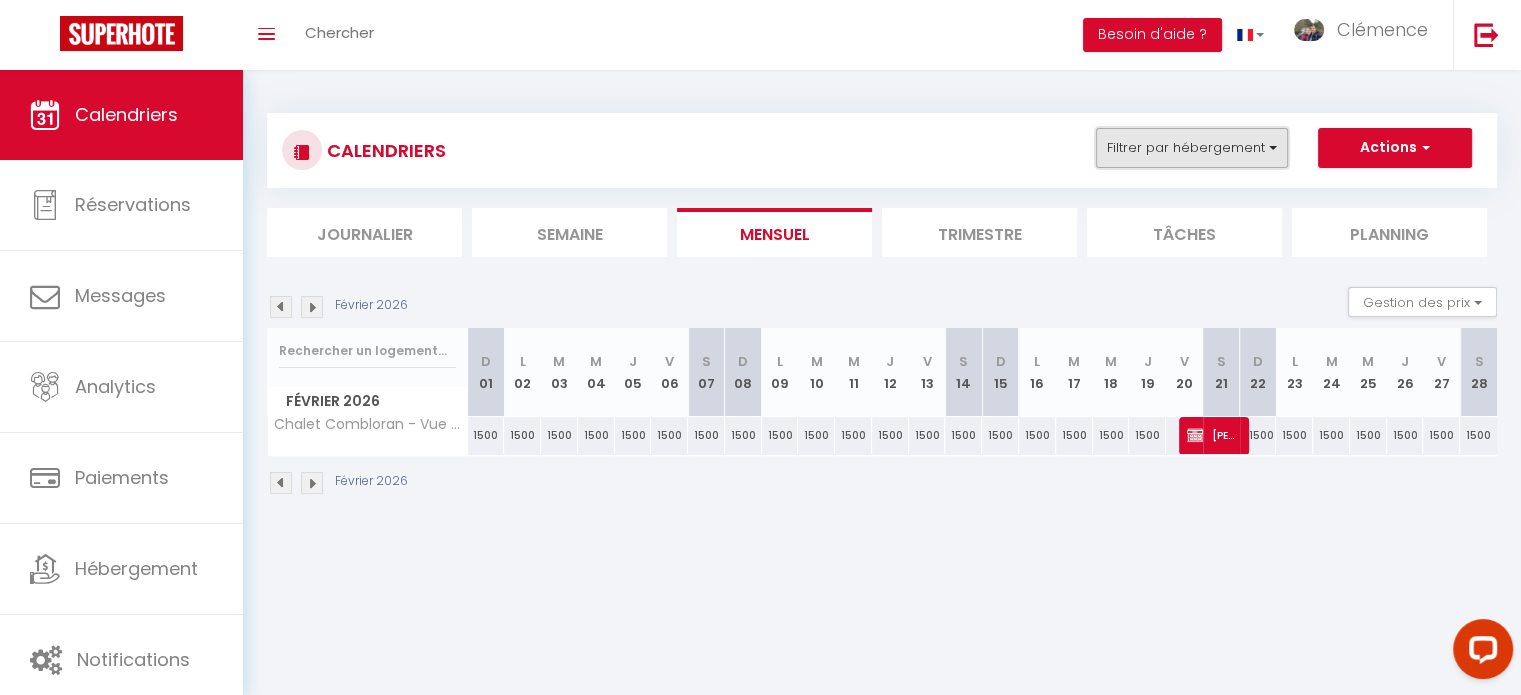 click on "Filtrer par hébergement" at bounding box center (1192, 148) 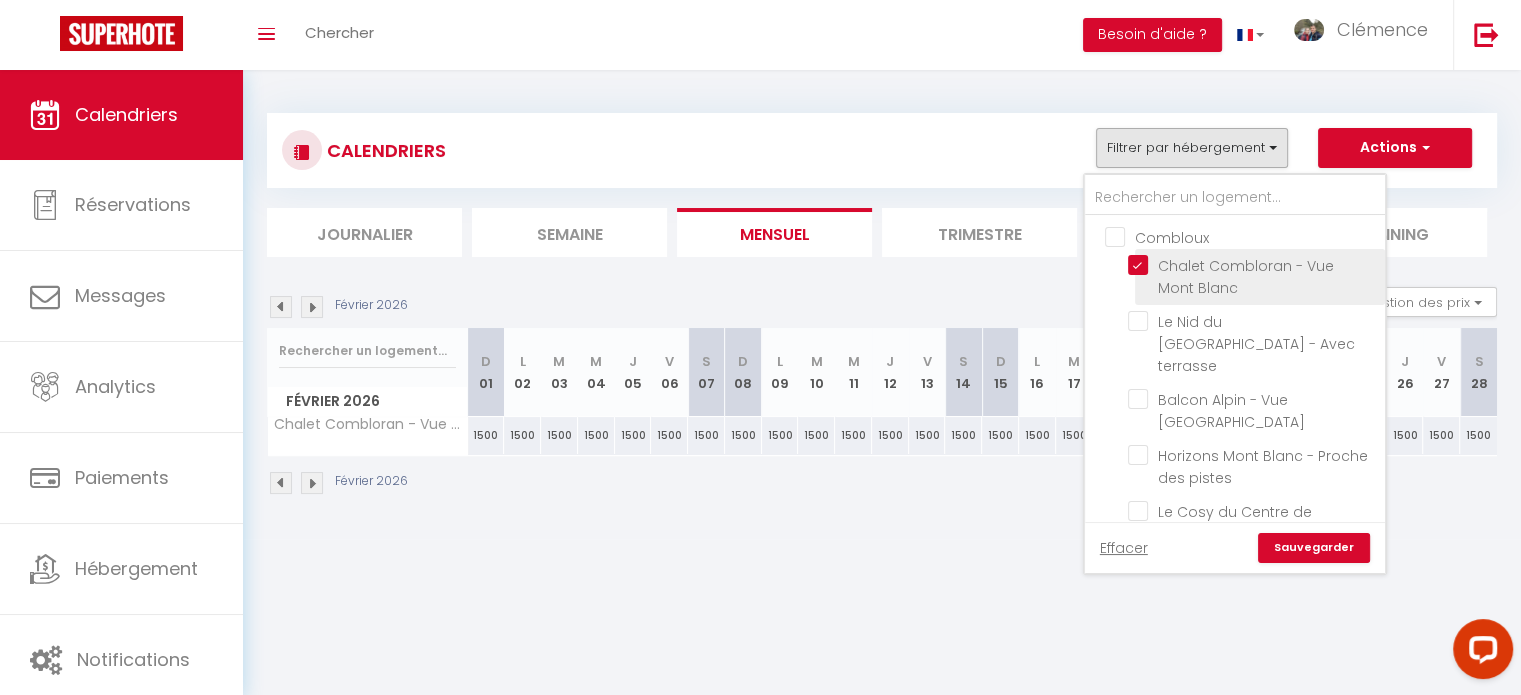 click on "Chalet Combloran - Vue Mont Blanc" at bounding box center (1253, 265) 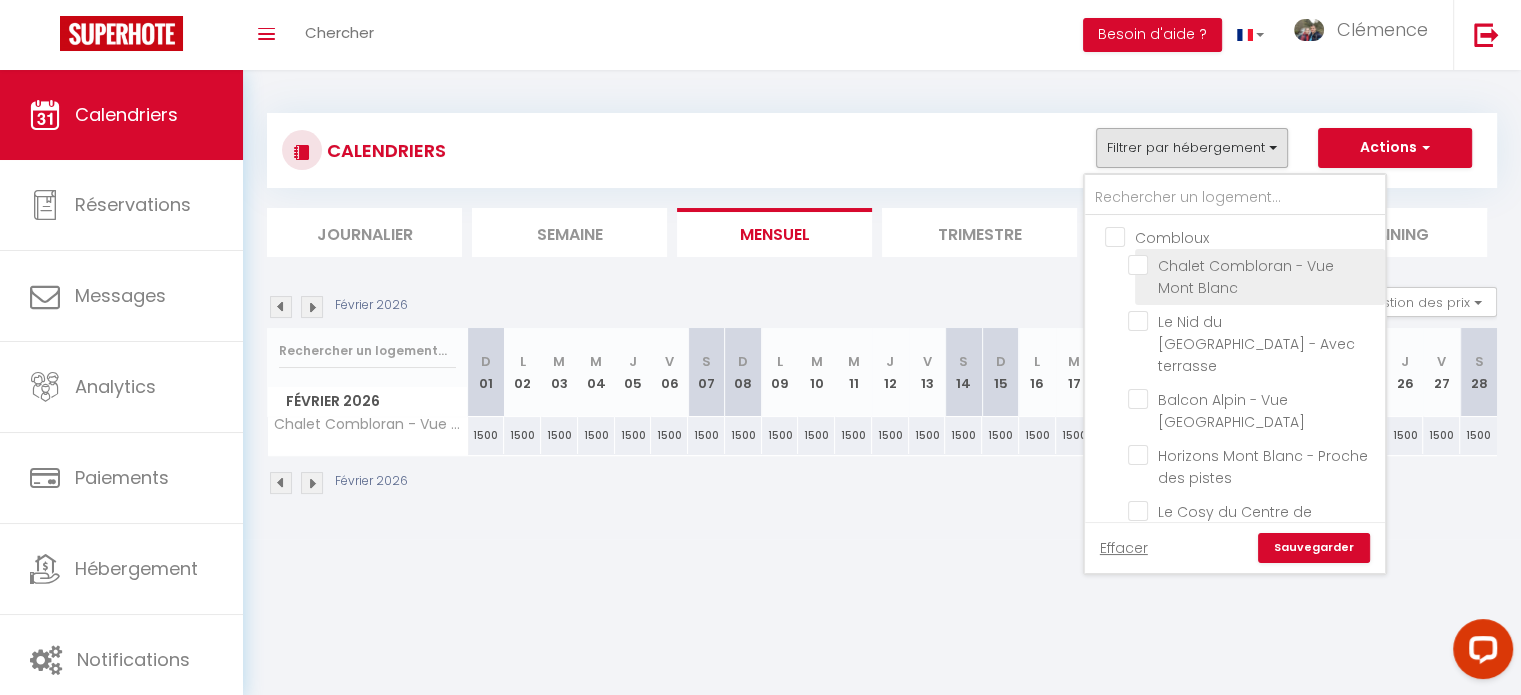 checkbox on "false" 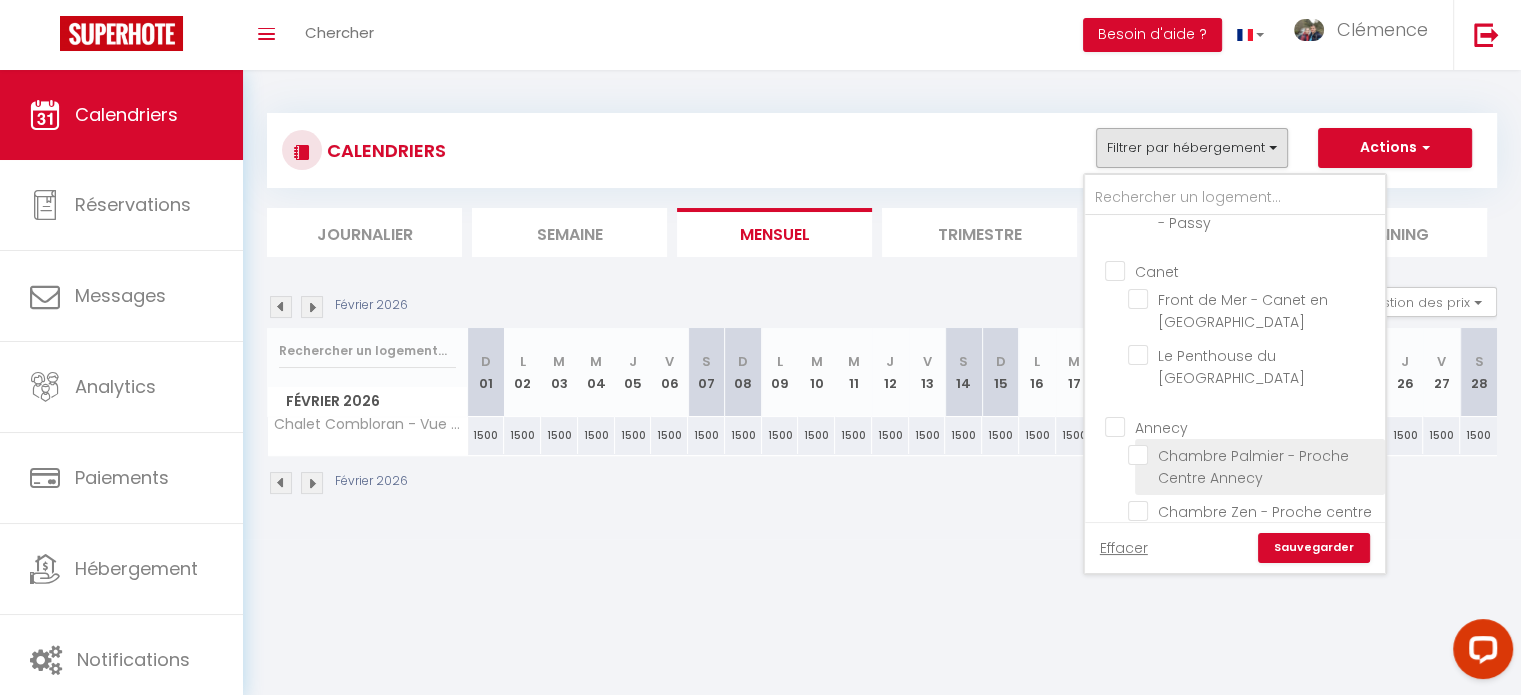scroll, scrollTop: 546, scrollLeft: 0, axis: vertical 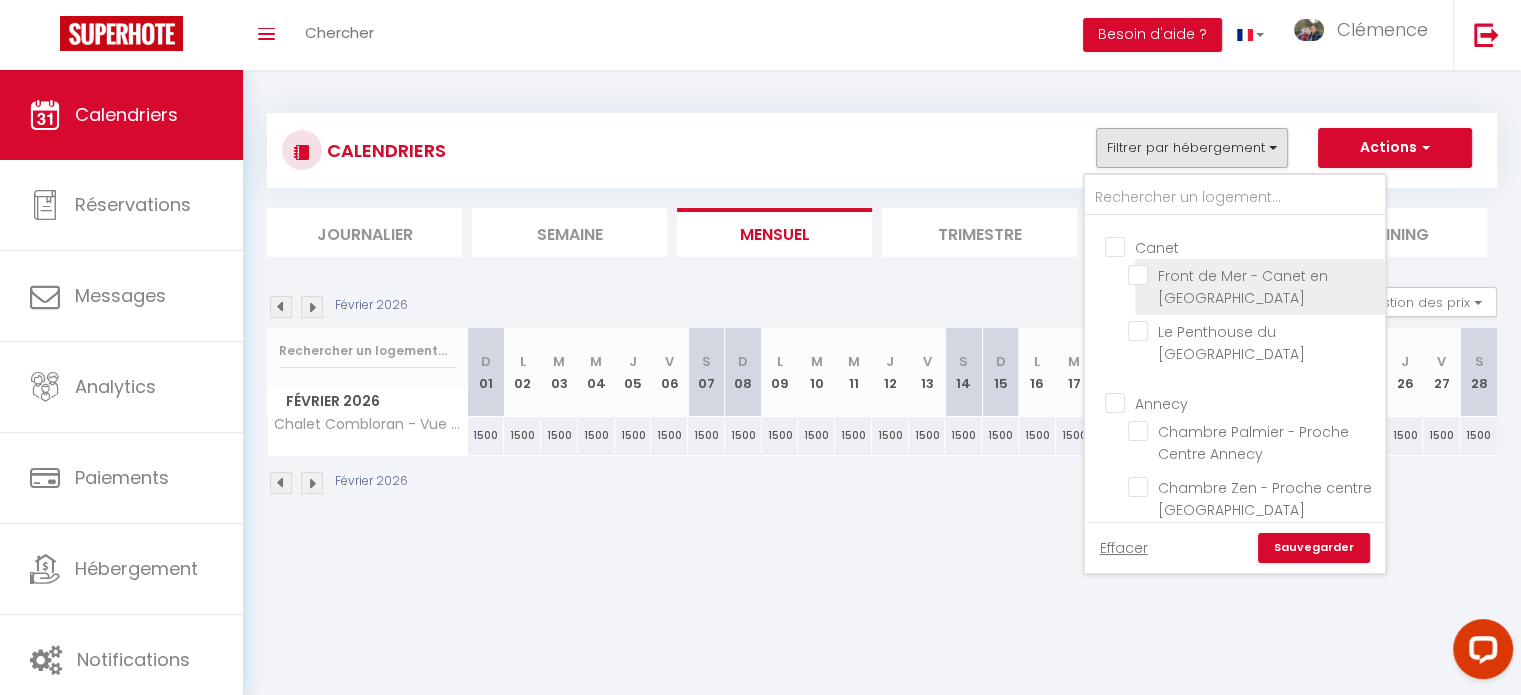click on "Front de Mer - Canet en [GEOGRAPHIC_DATA]" at bounding box center (1253, 275) 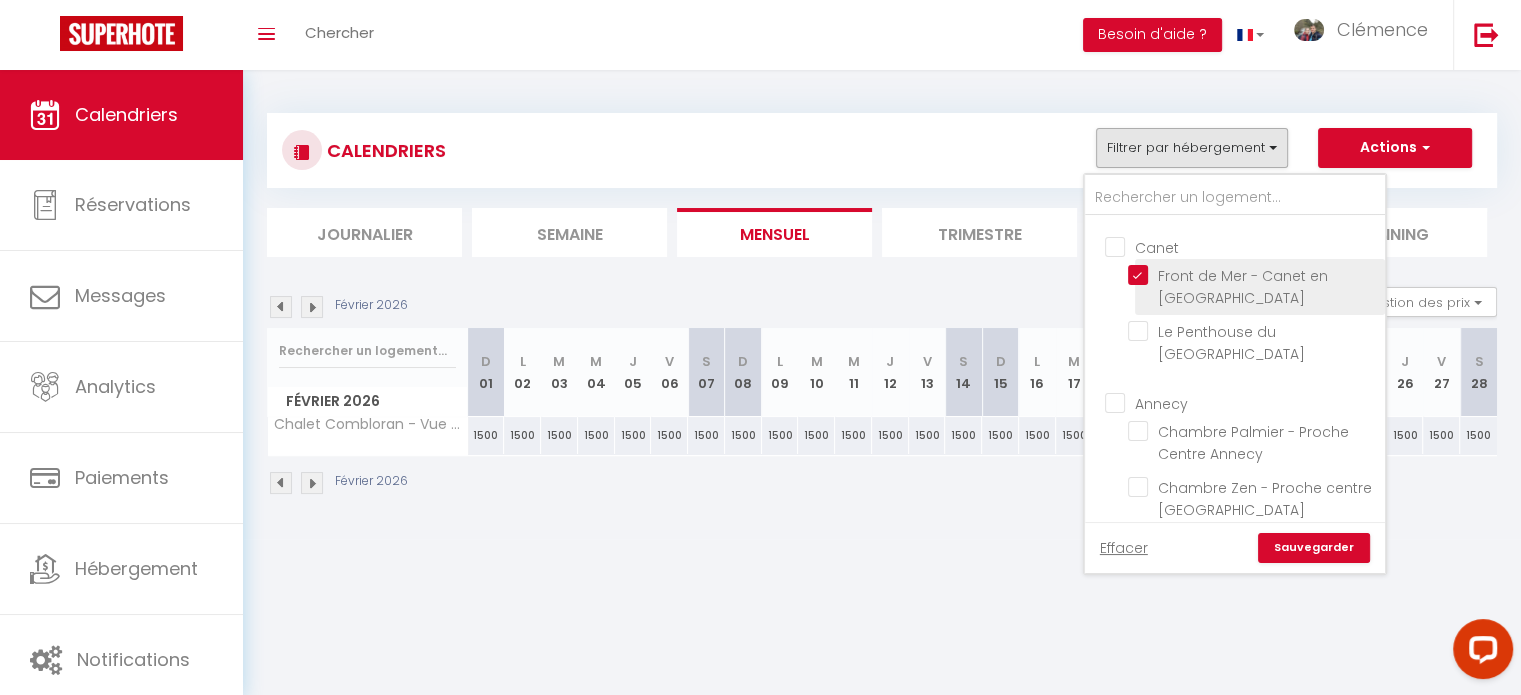 checkbox on "false" 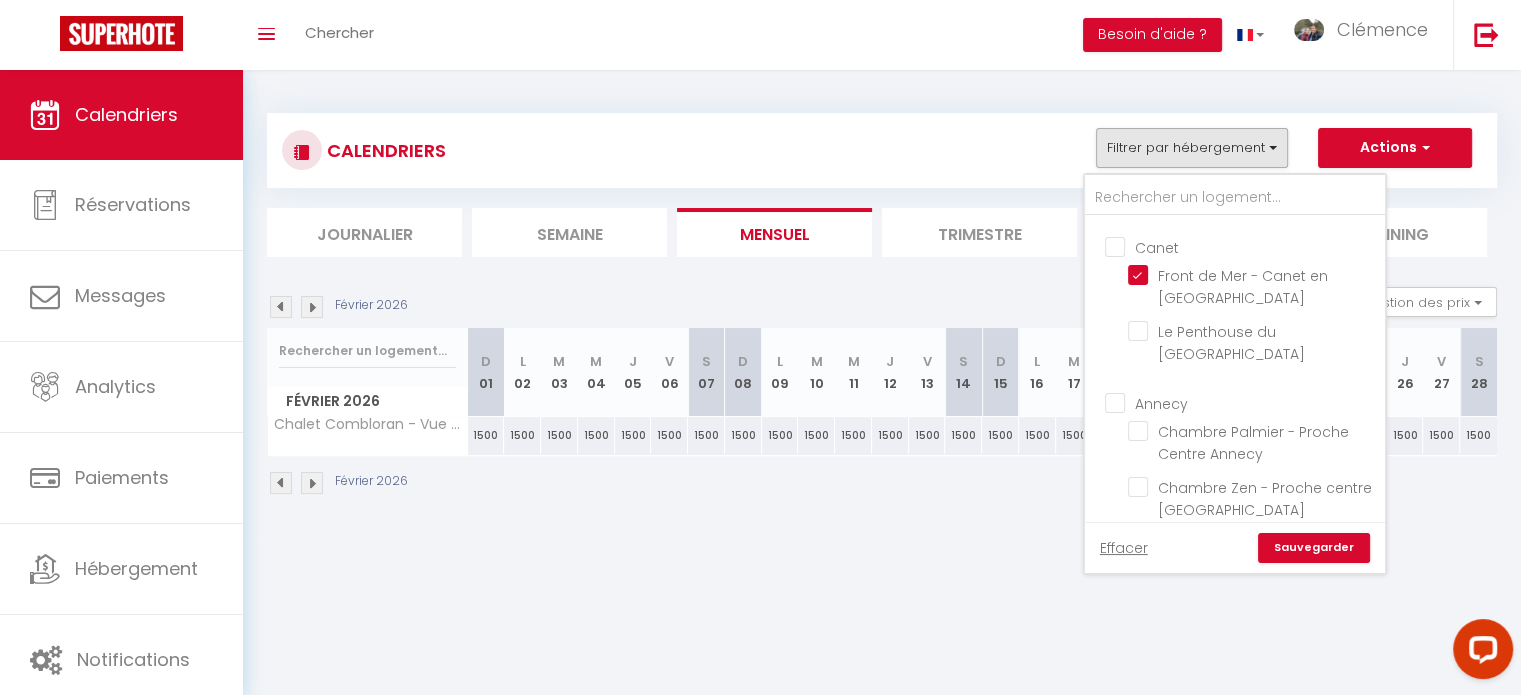 click on "Sauvegarder" at bounding box center [1314, 548] 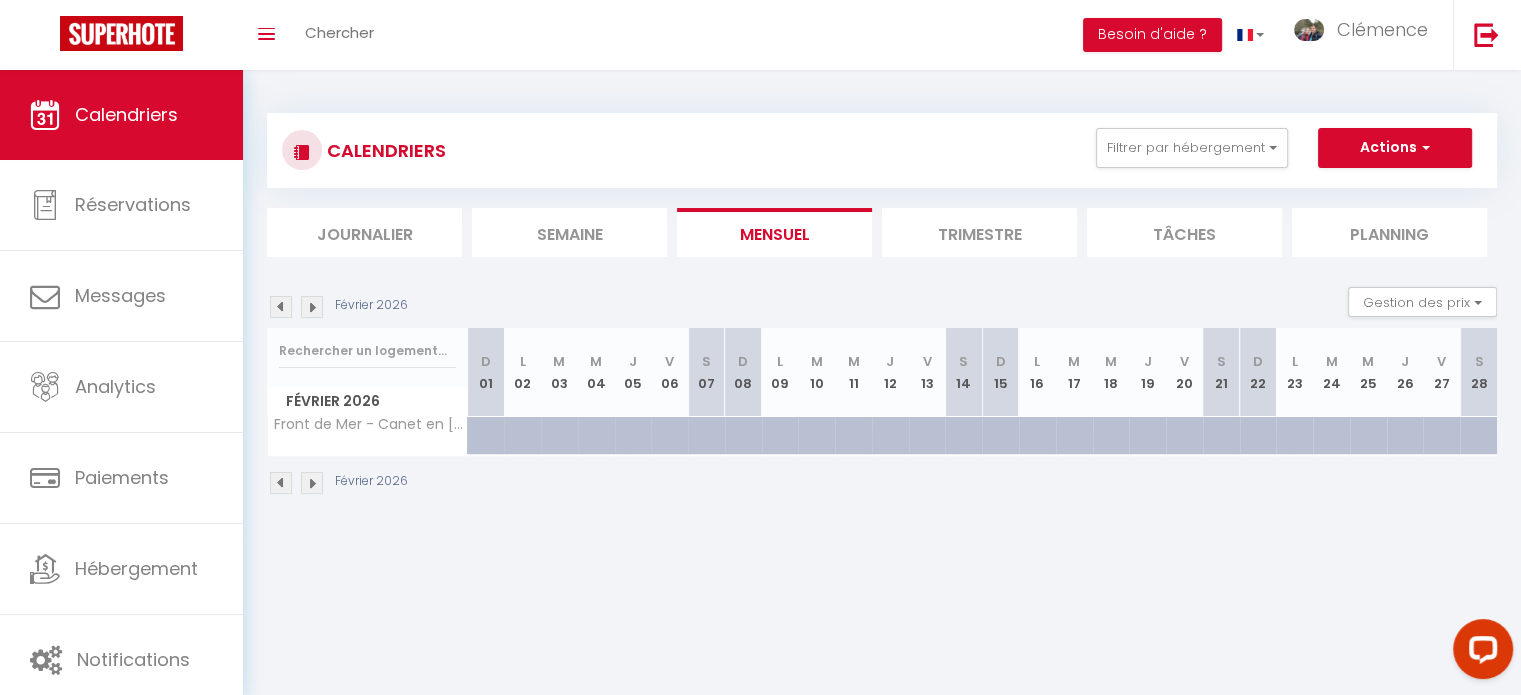 click at bounding box center [312, 307] 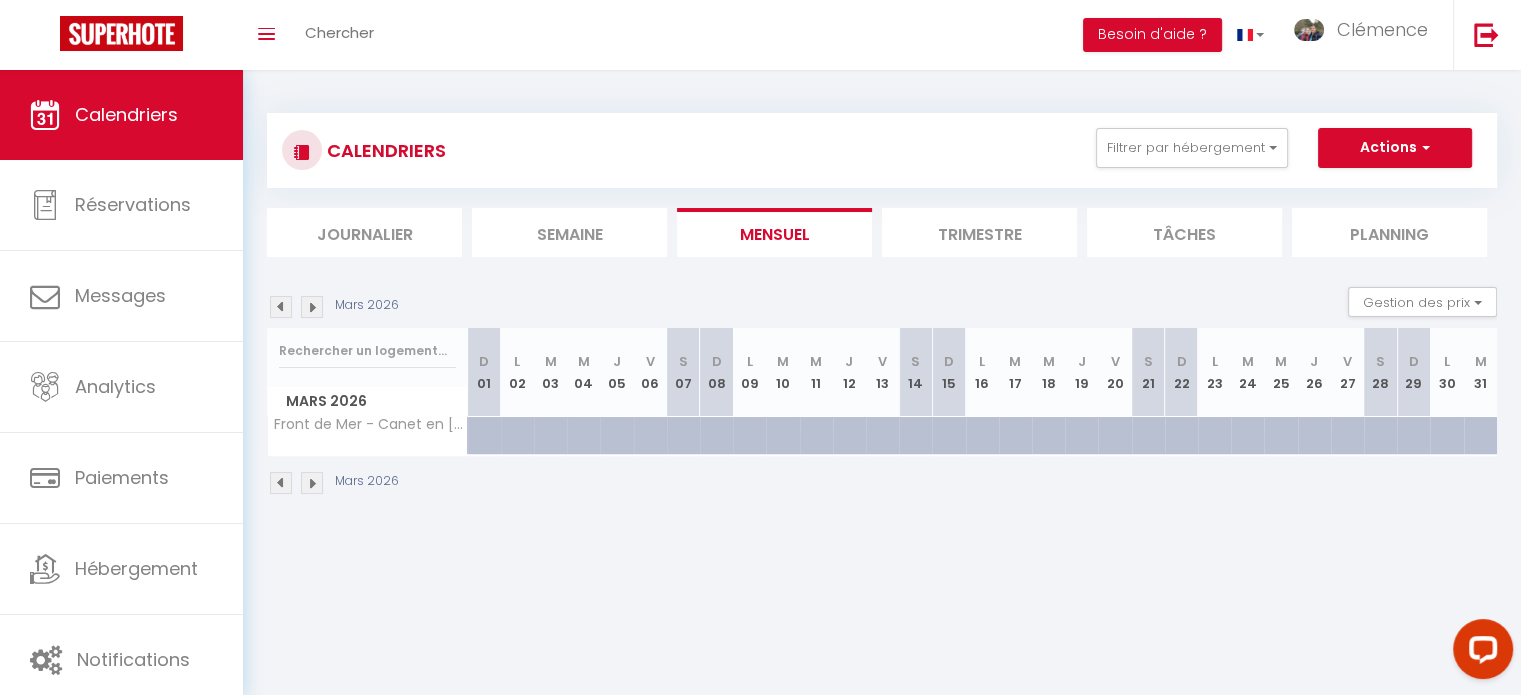 click at bounding box center [312, 307] 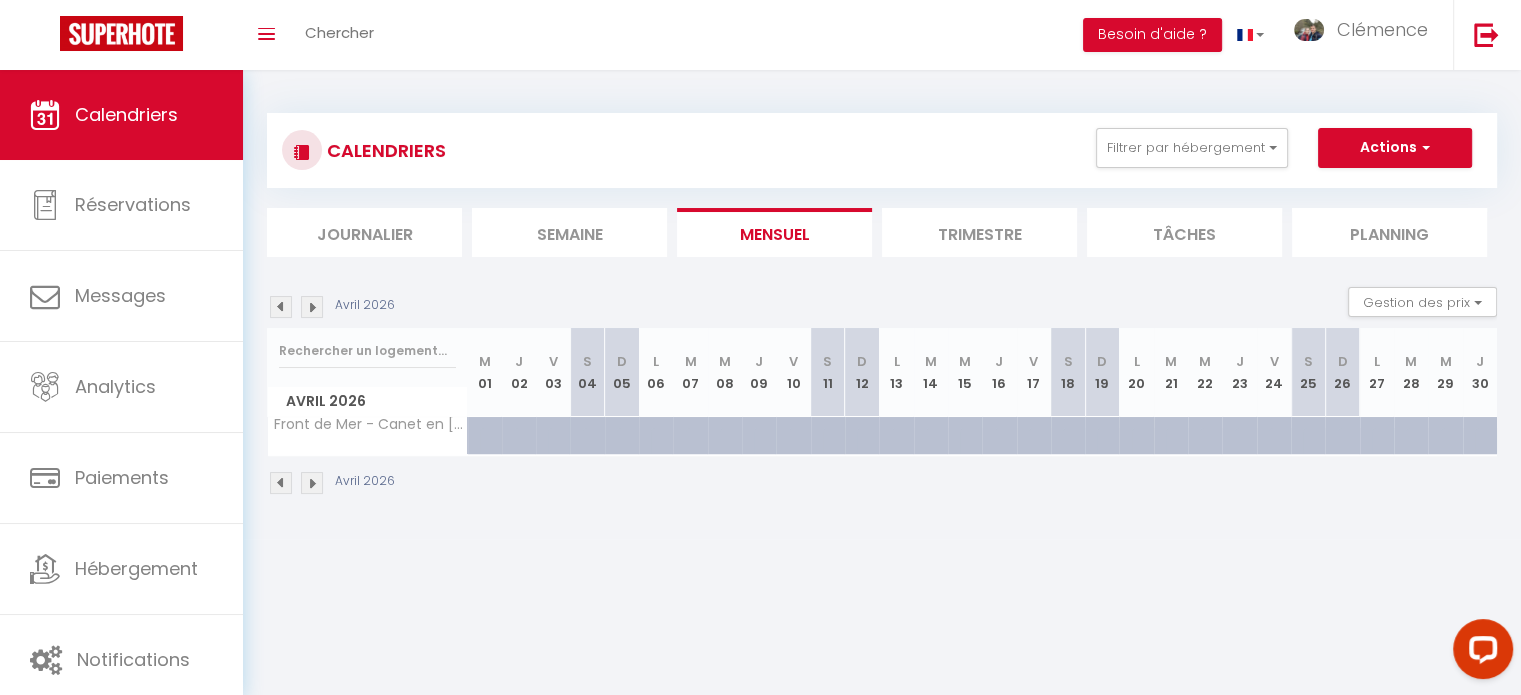 click at bounding box center [281, 307] 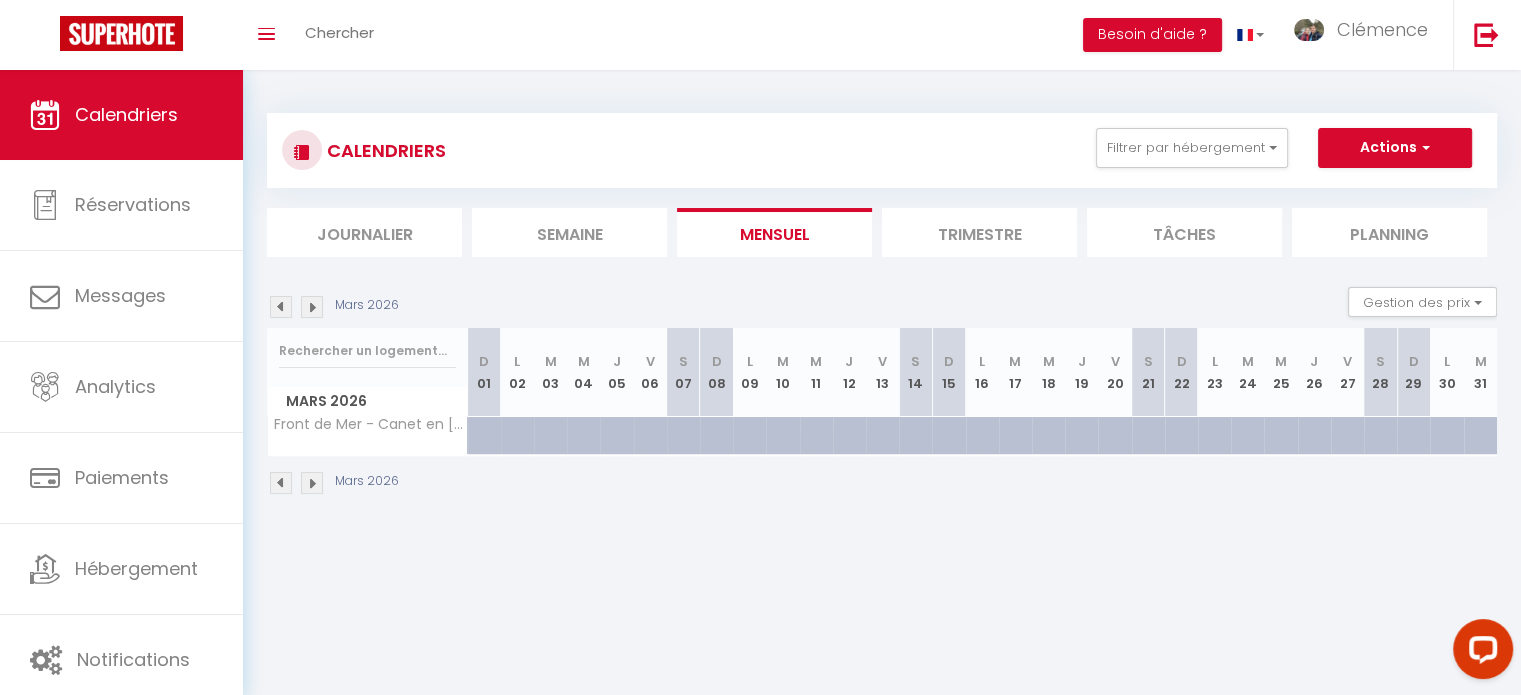 click at bounding box center (281, 307) 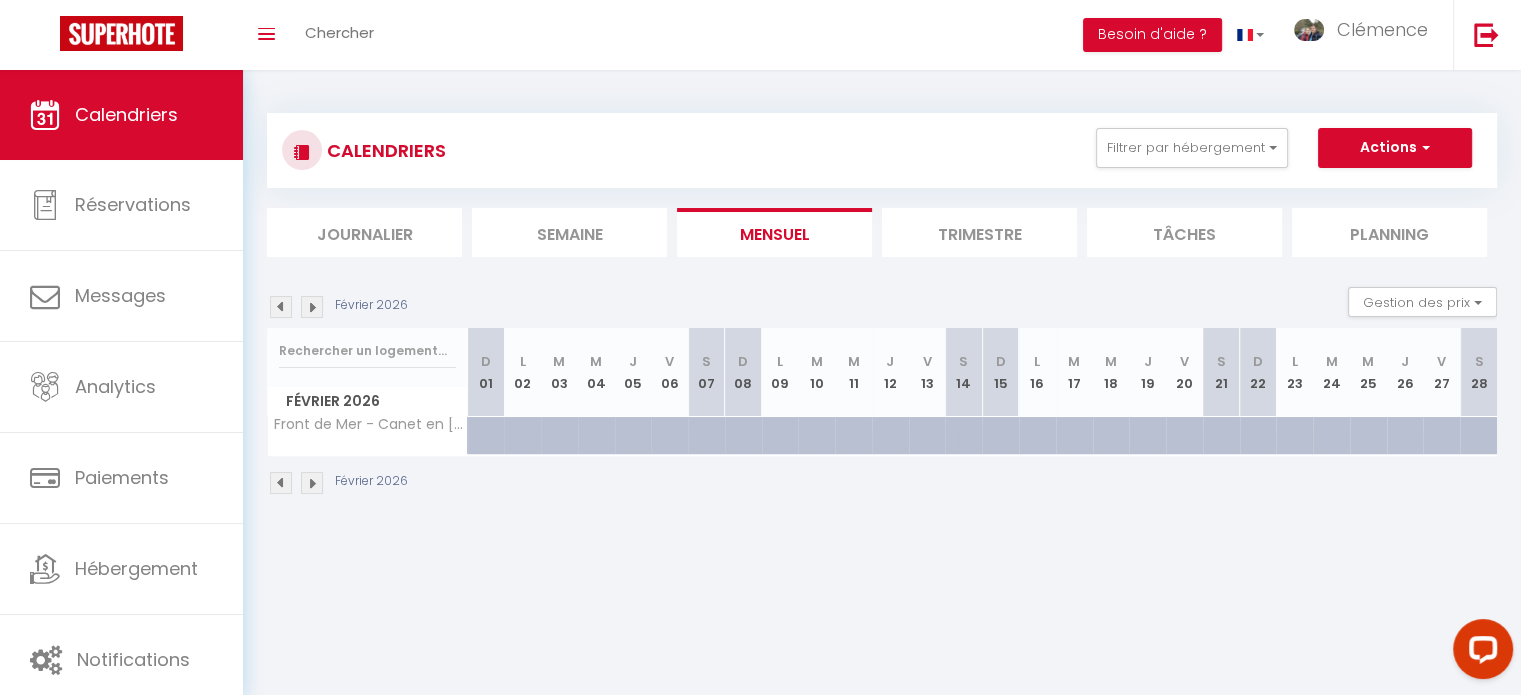 click at bounding box center [281, 307] 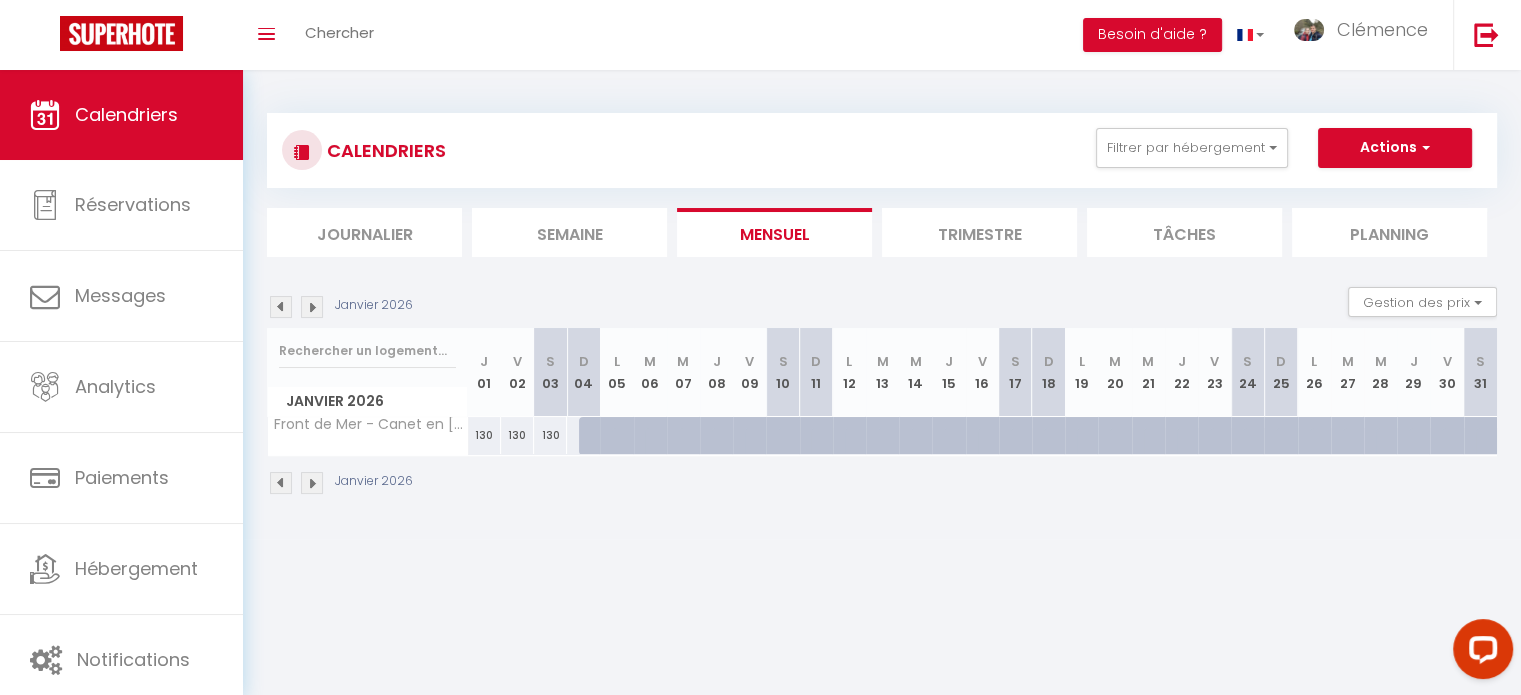 click at bounding box center (281, 307) 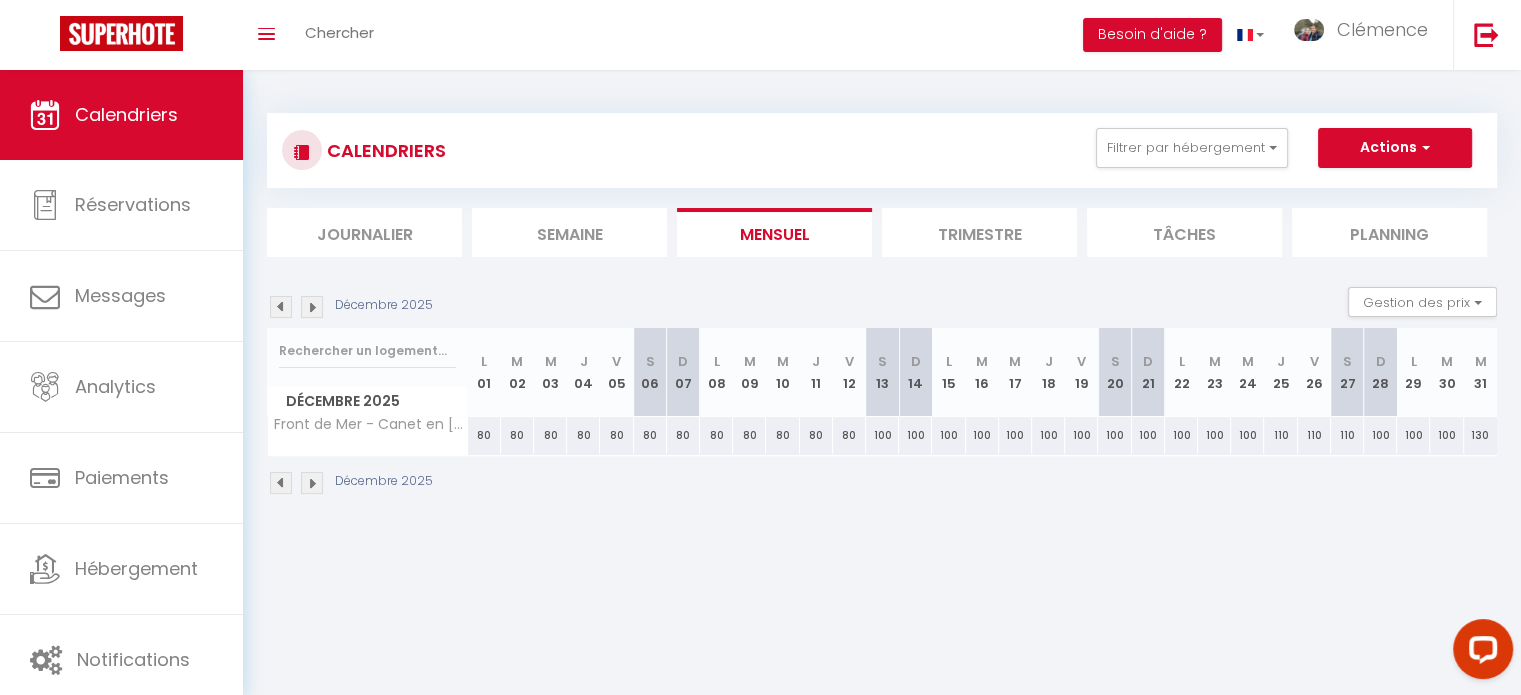 click at bounding box center (281, 307) 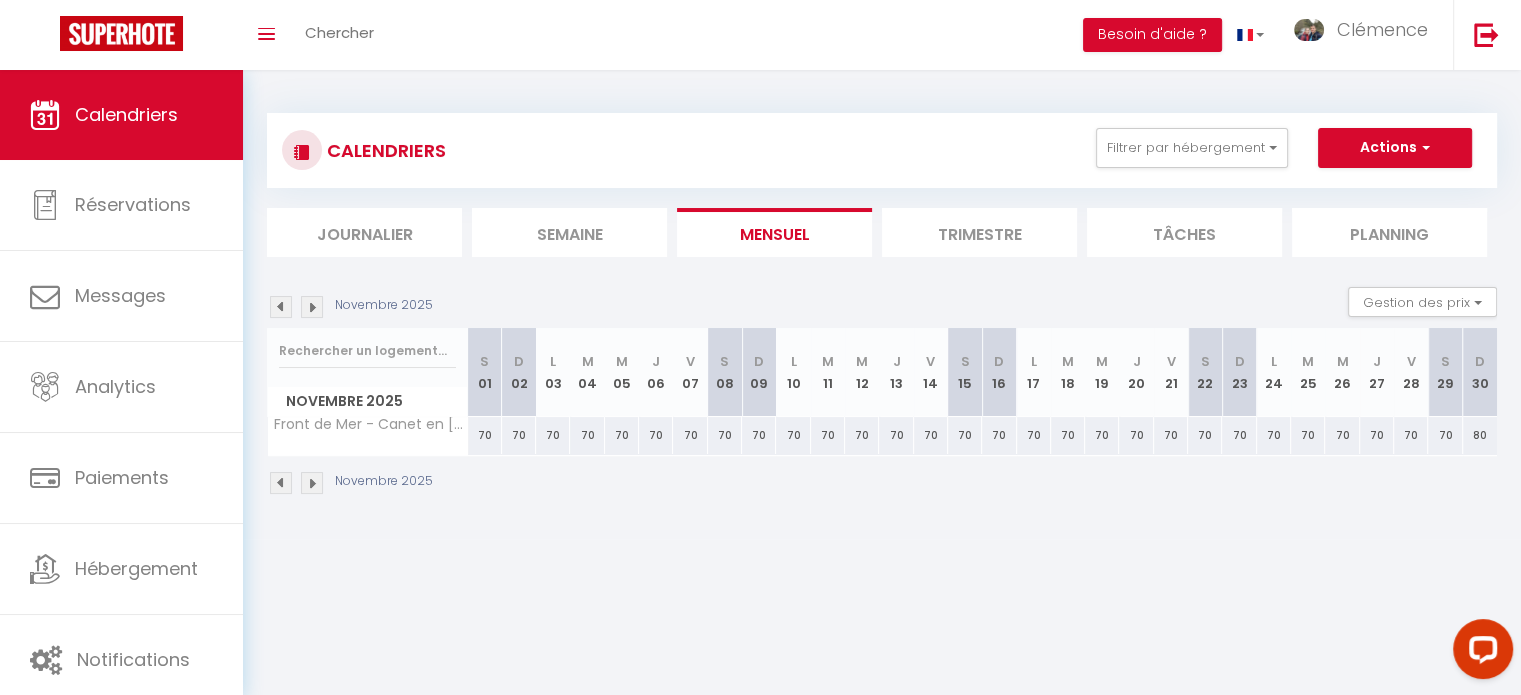 click at bounding box center [281, 307] 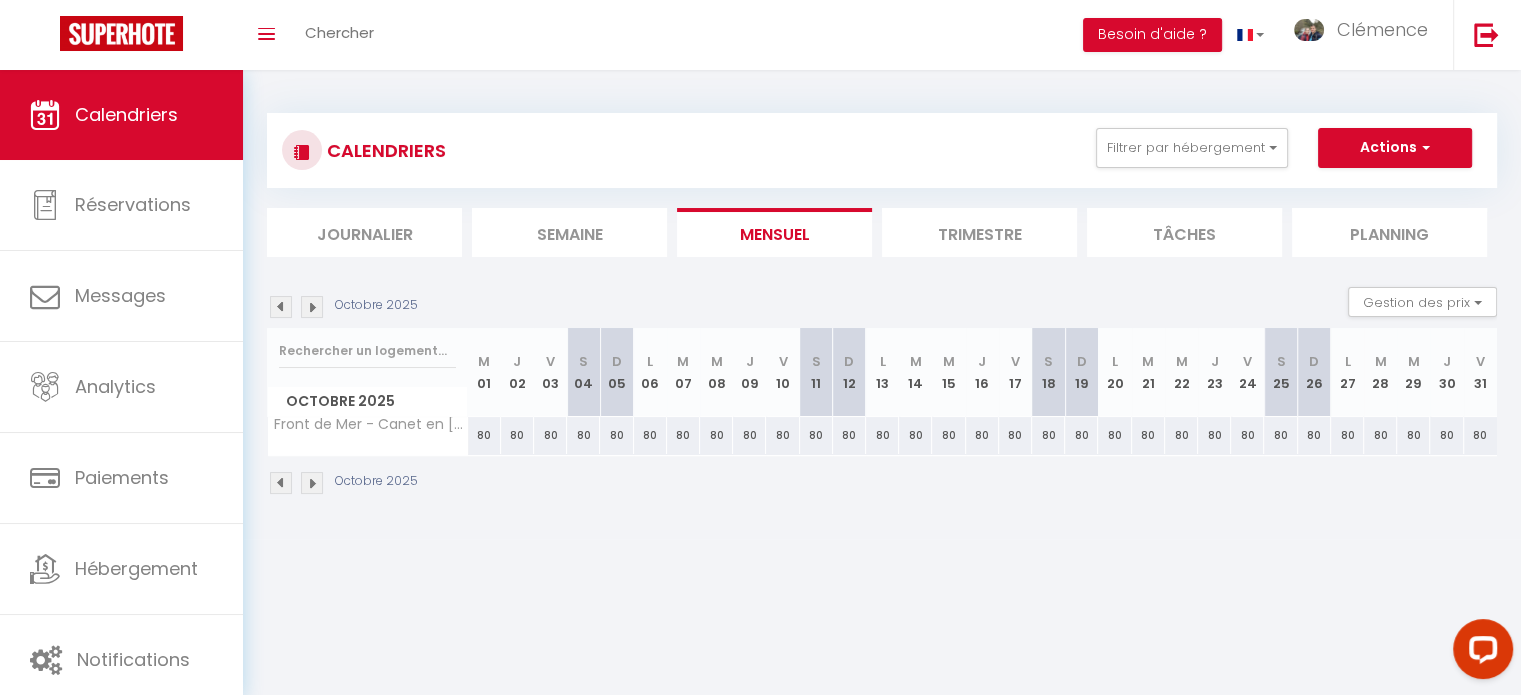 click at bounding box center (281, 307) 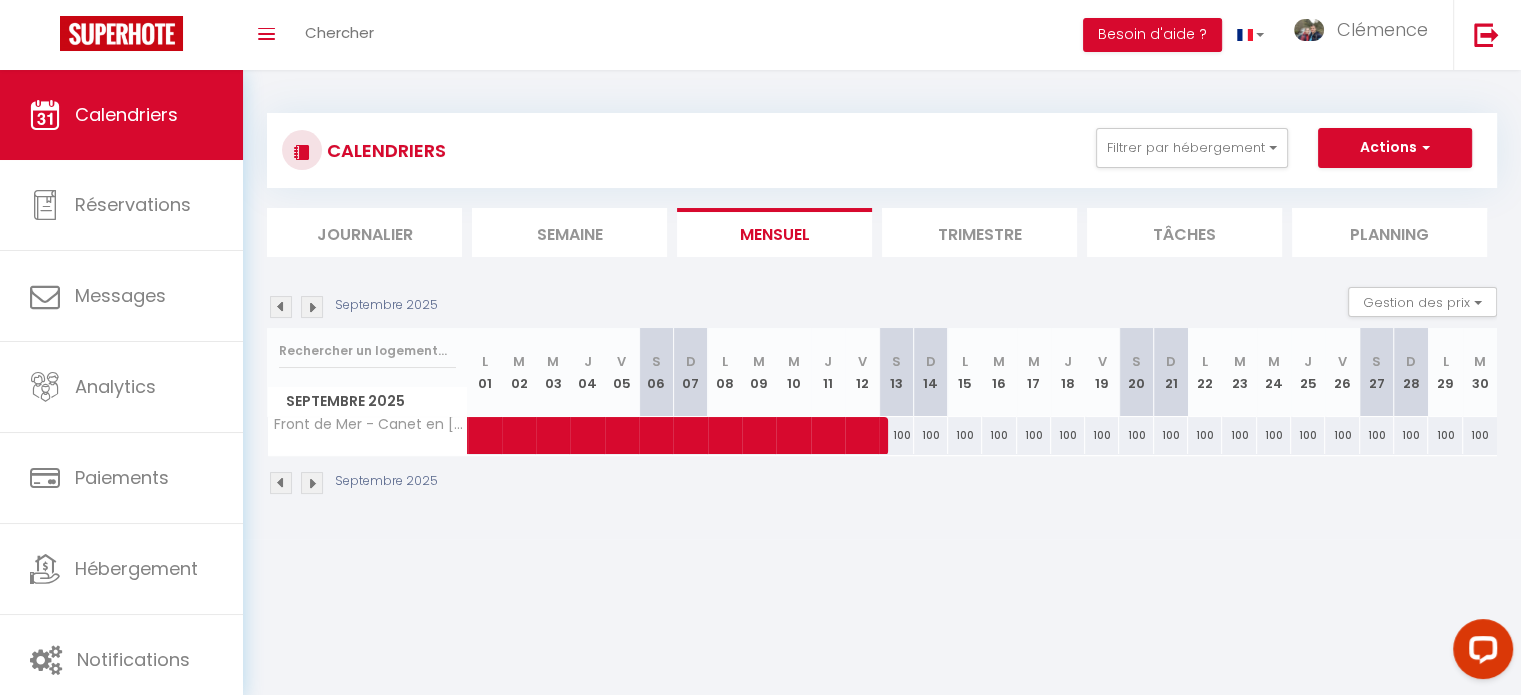 click at bounding box center [281, 307] 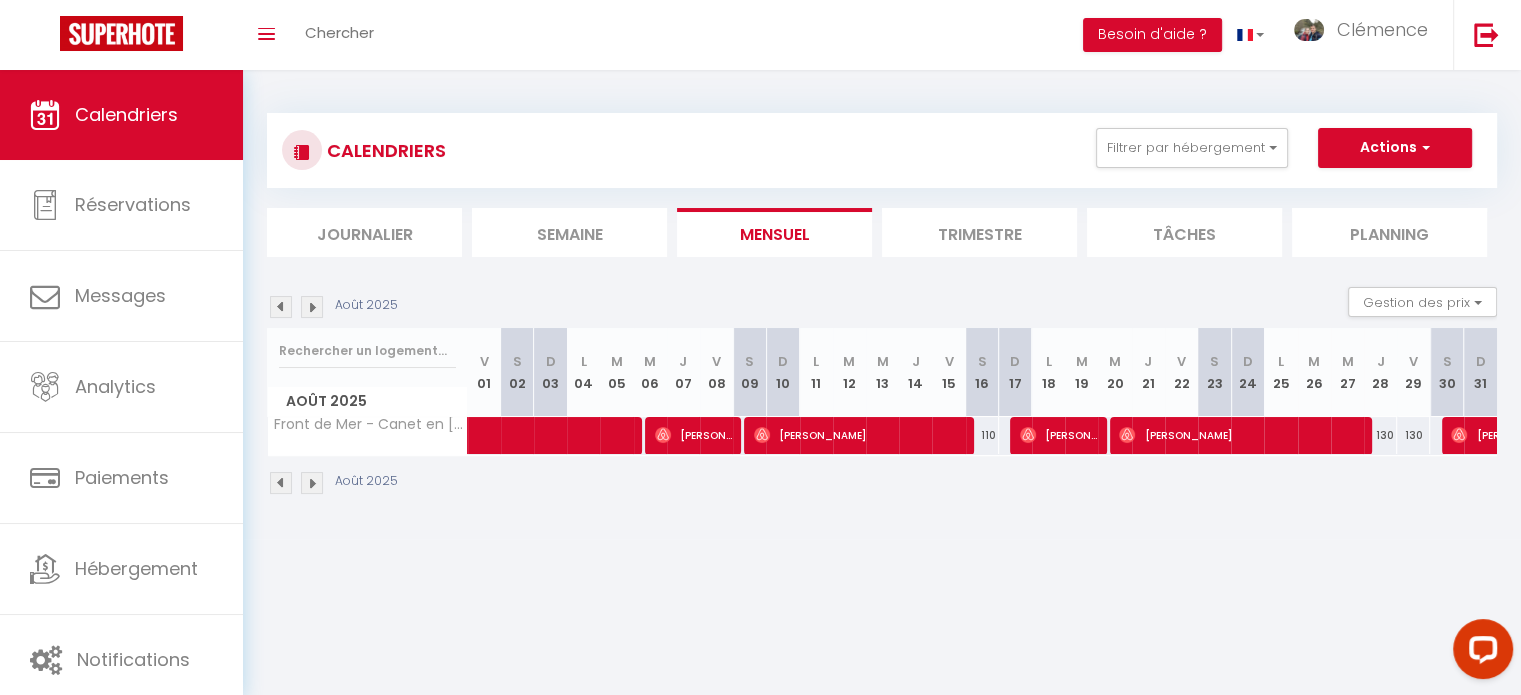 click at bounding box center [281, 307] 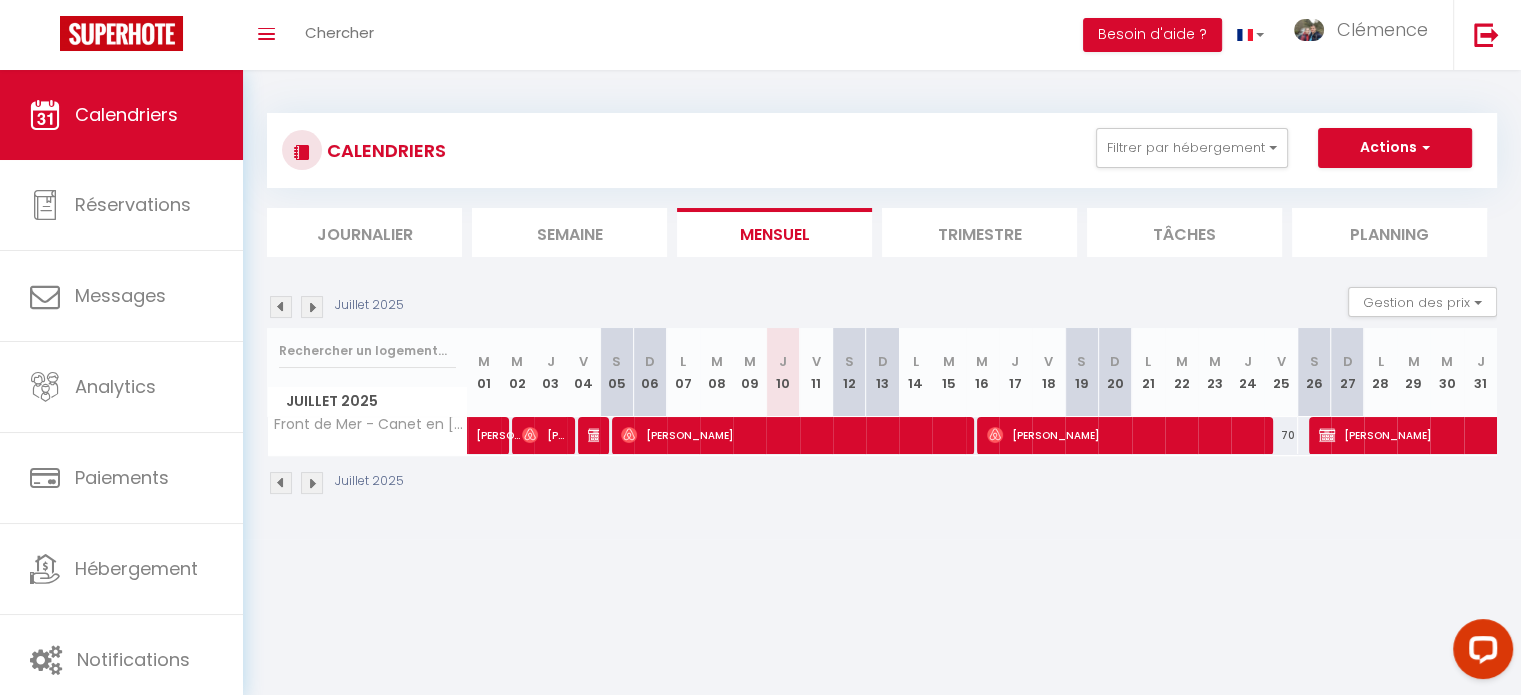 click at bounding box center (281, 307) 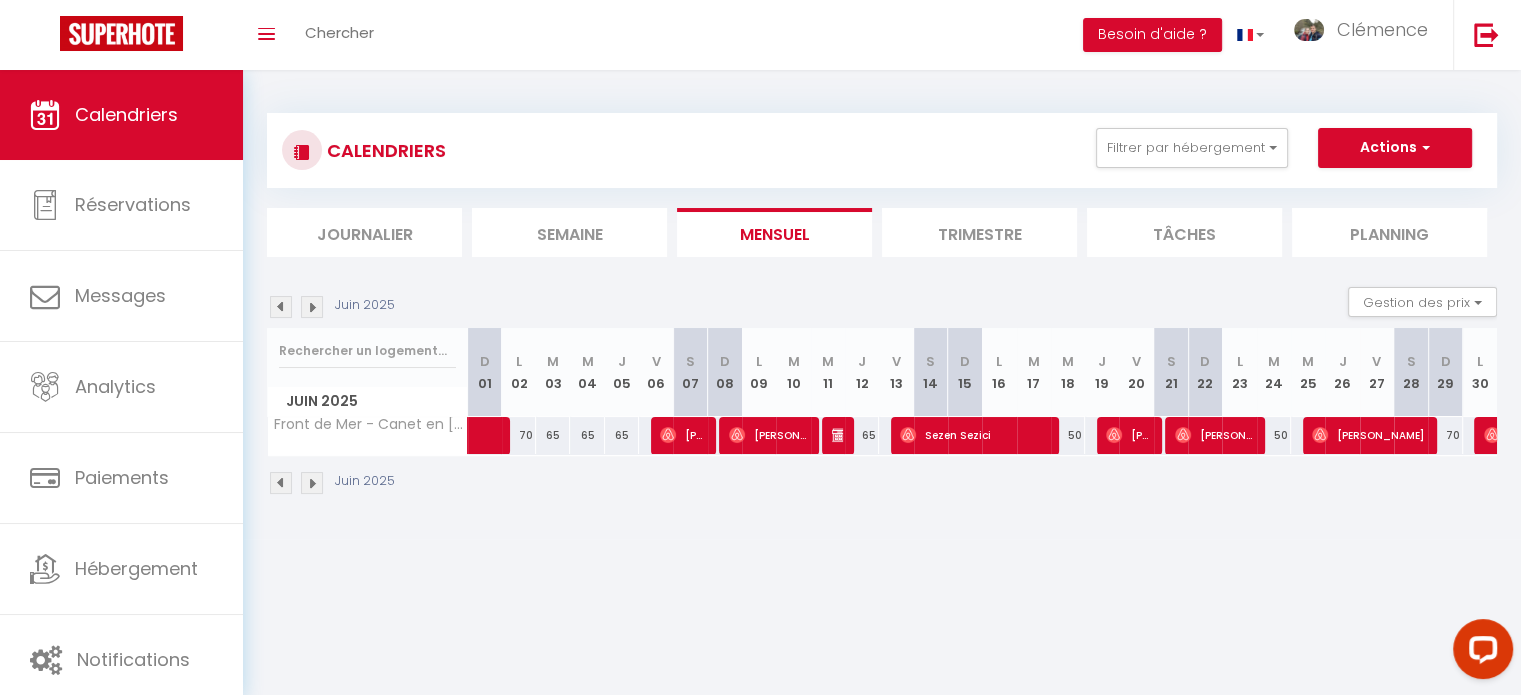 click at bounding box center (312, 307) 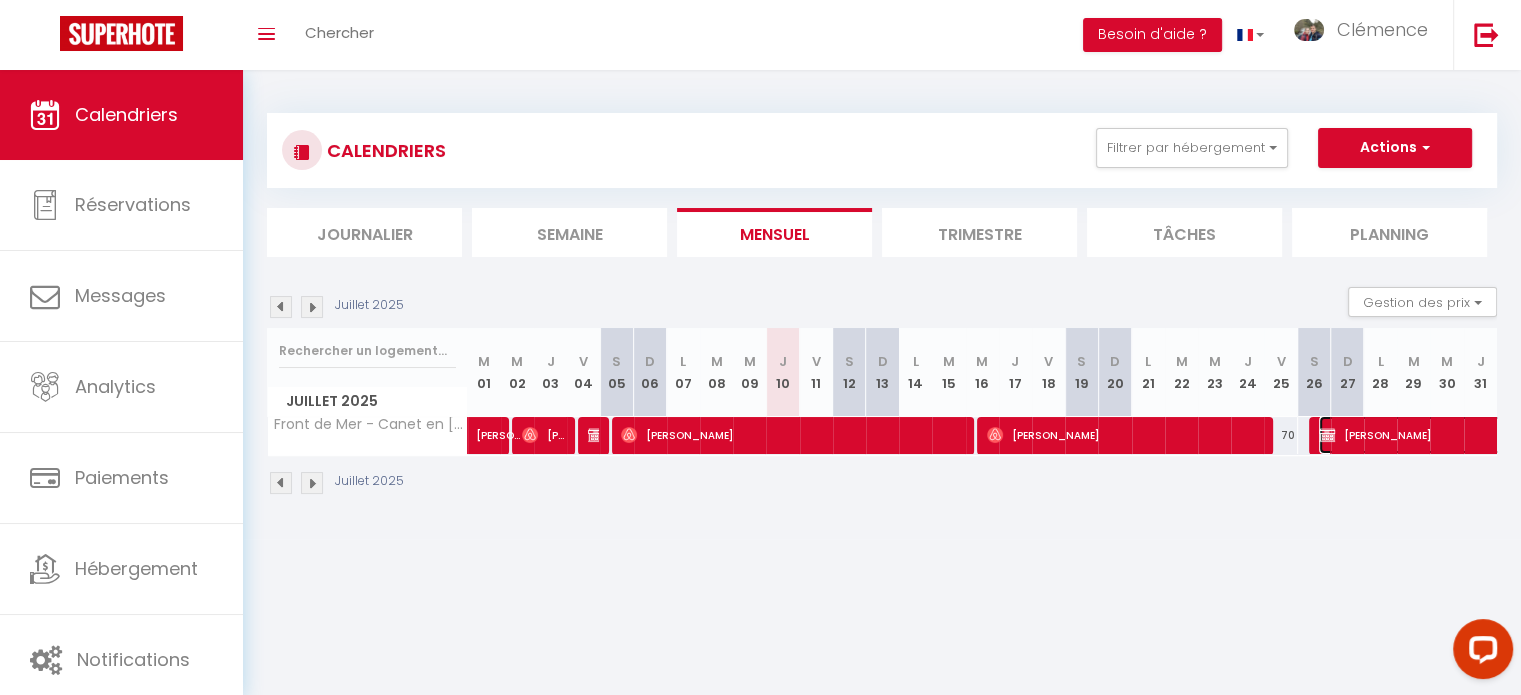 click on "[PERSON_NAME]" at bounding box center (1572, 435) 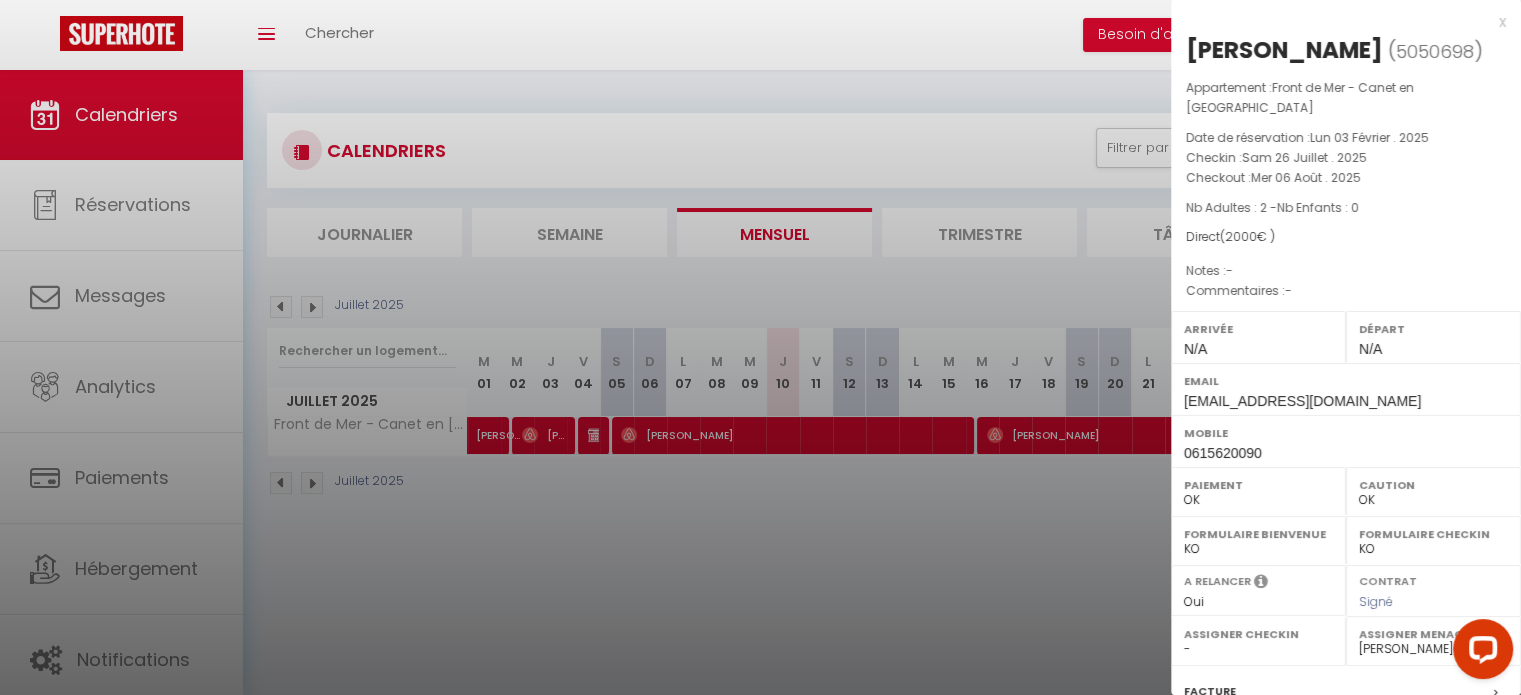 scroll, scrollTop: 233, scrollLeft: 0, axis: vertical 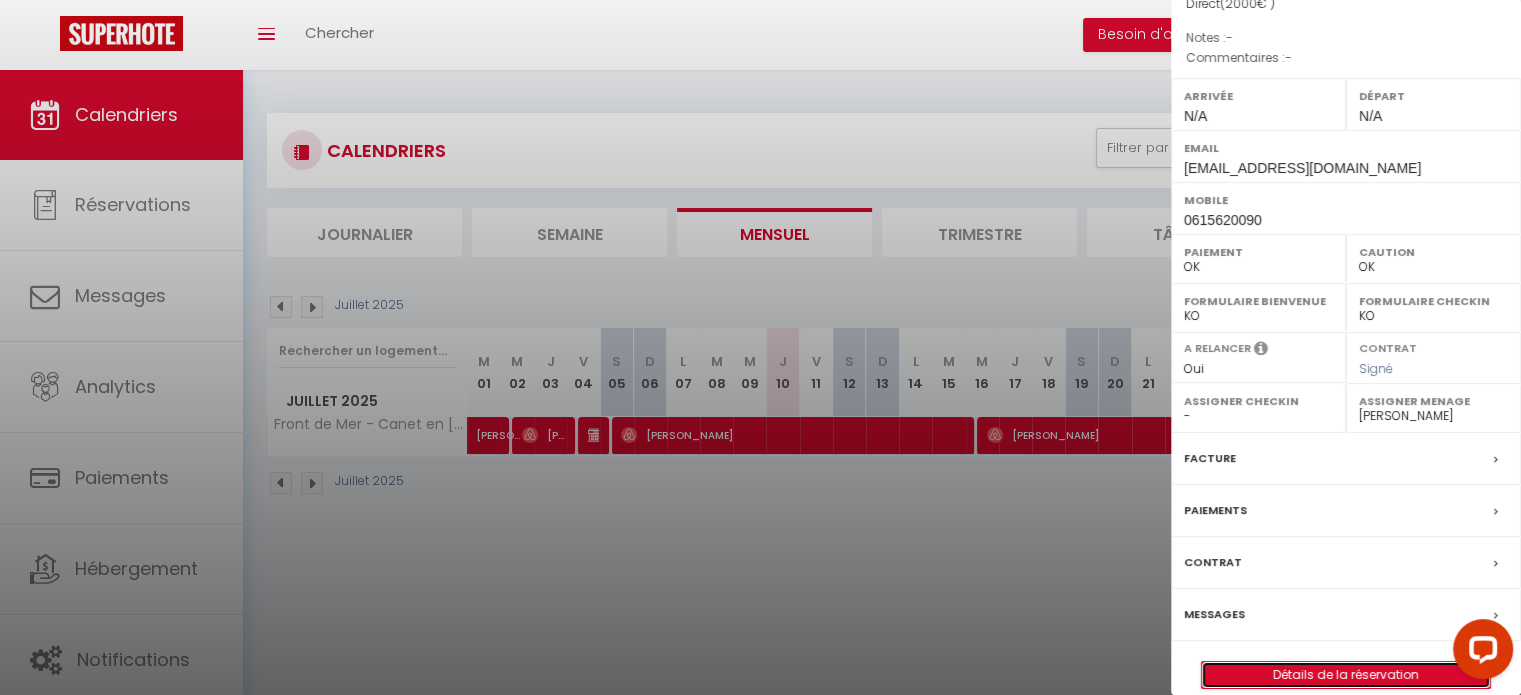 click on "Détails de la réservation" at bounding box center (1346, 675) 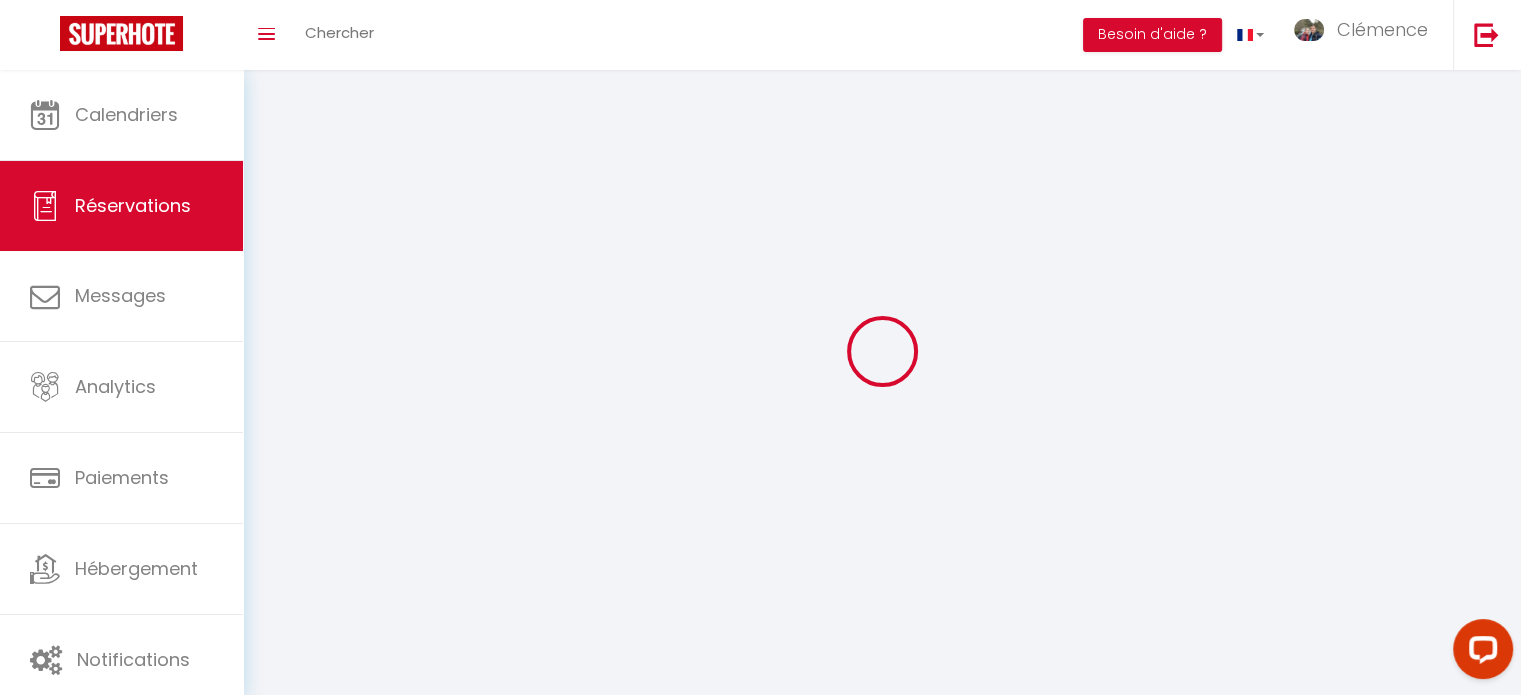 type on "[PERSON_NAME]" 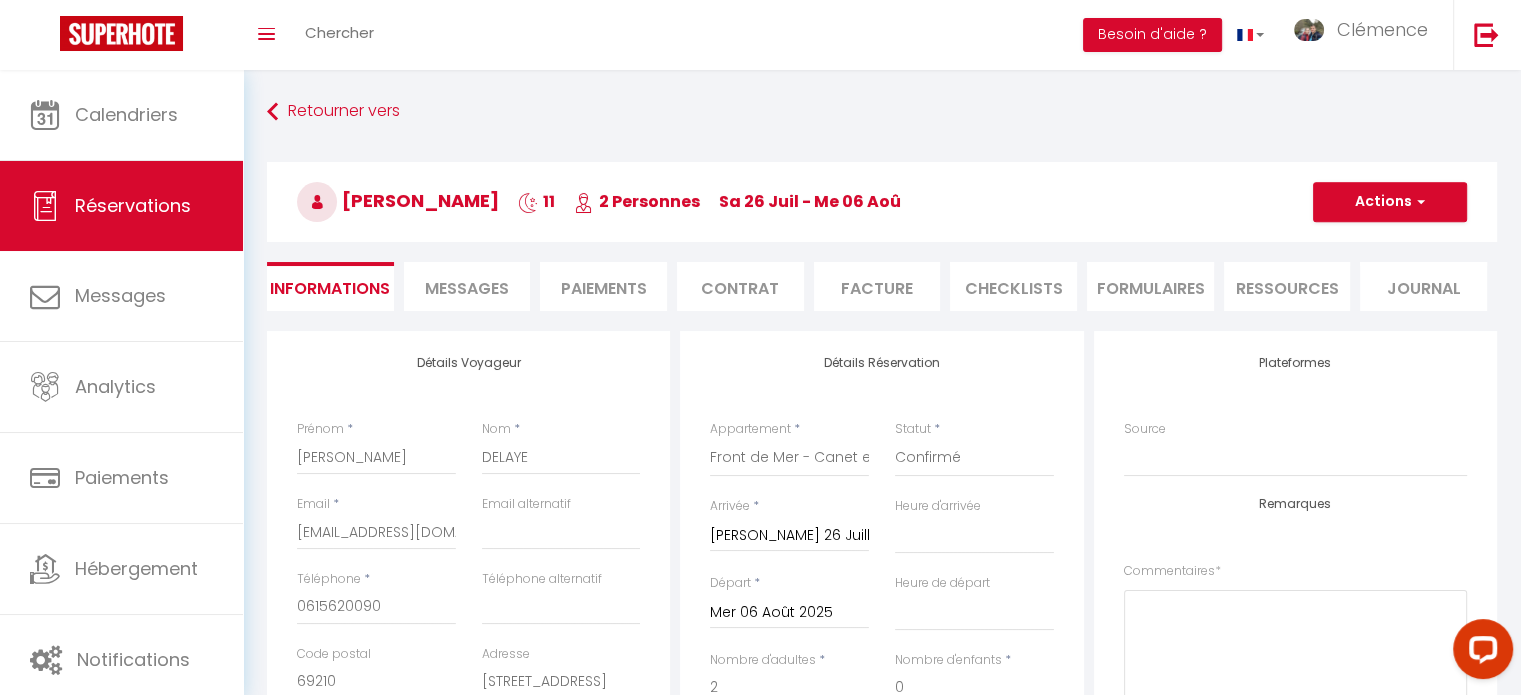 select 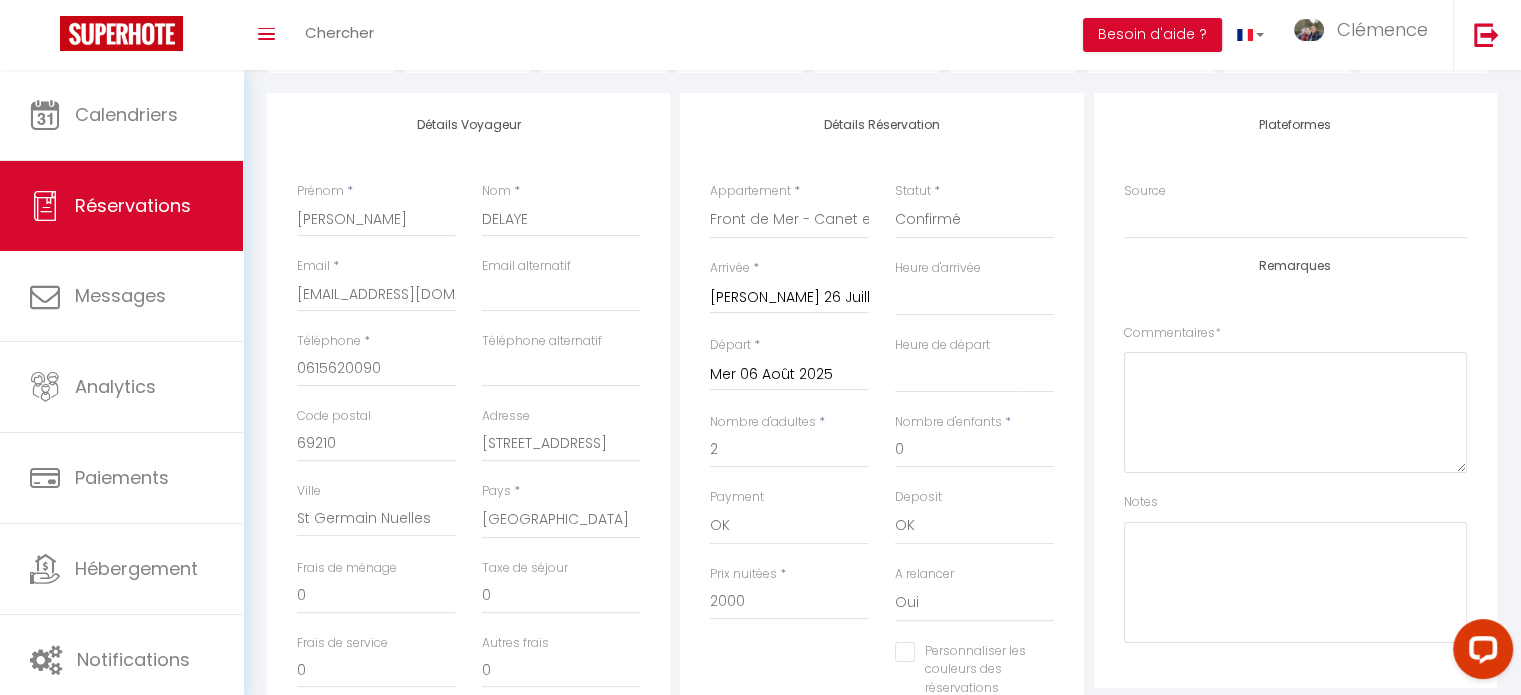 scroll, scrollTop: 240, scrollLeft: 0, axis: vertical 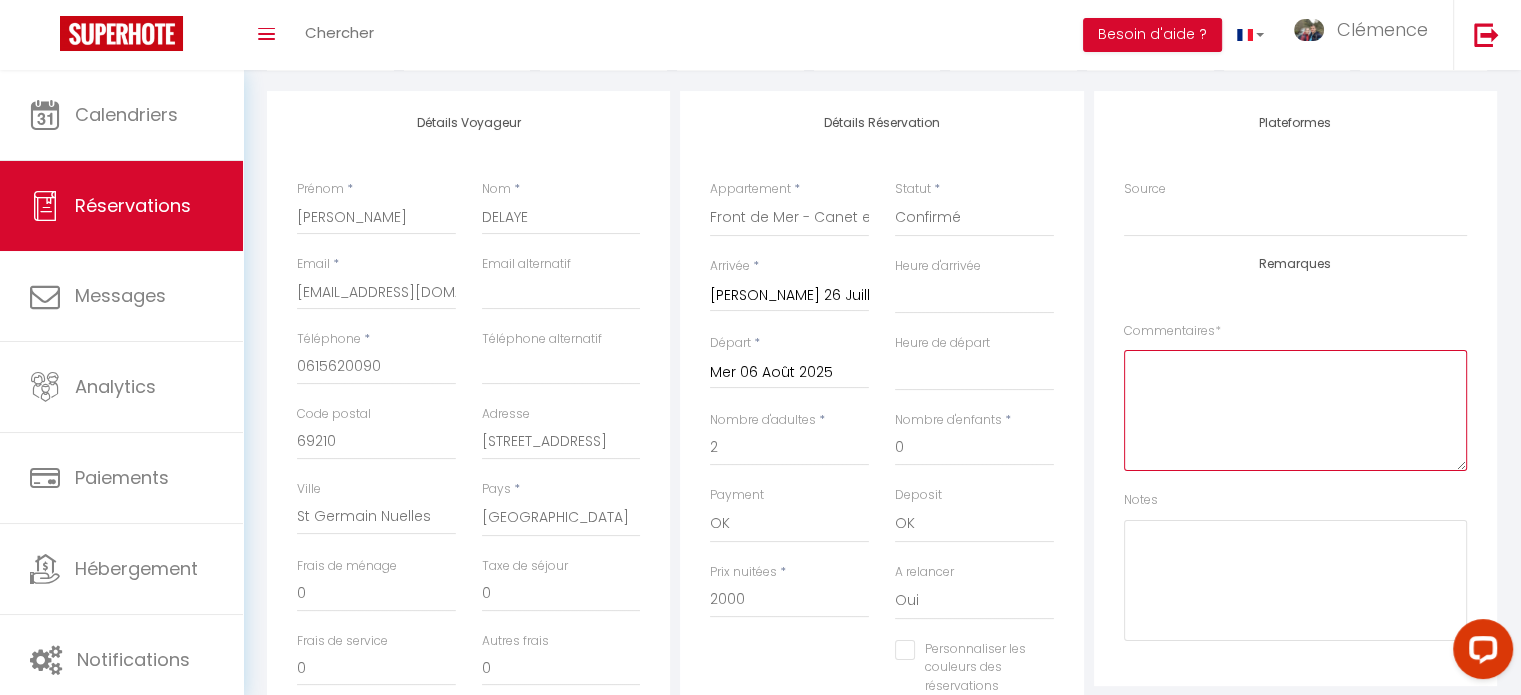 click at bounding box center (1295, 410) 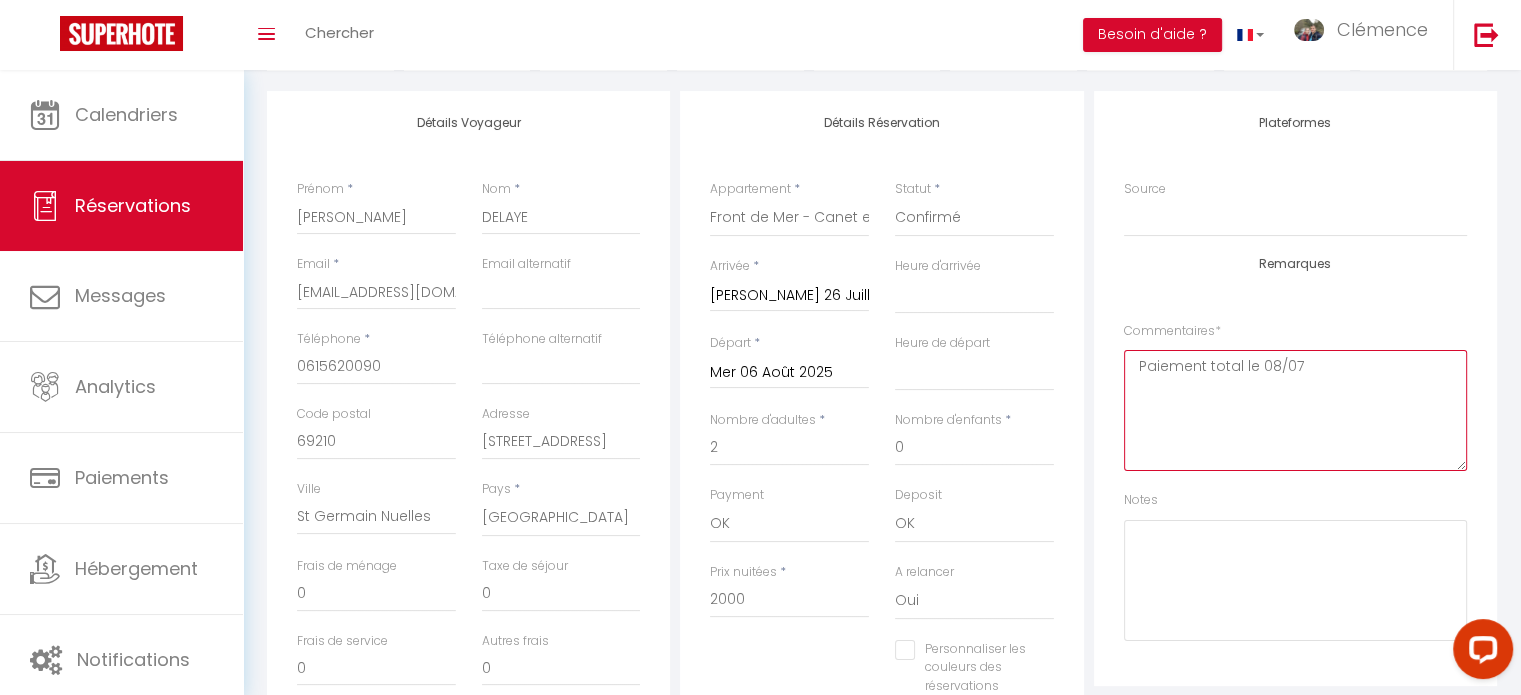 click on "Paiement total le 08/07" at bounding box center [1295, 410] 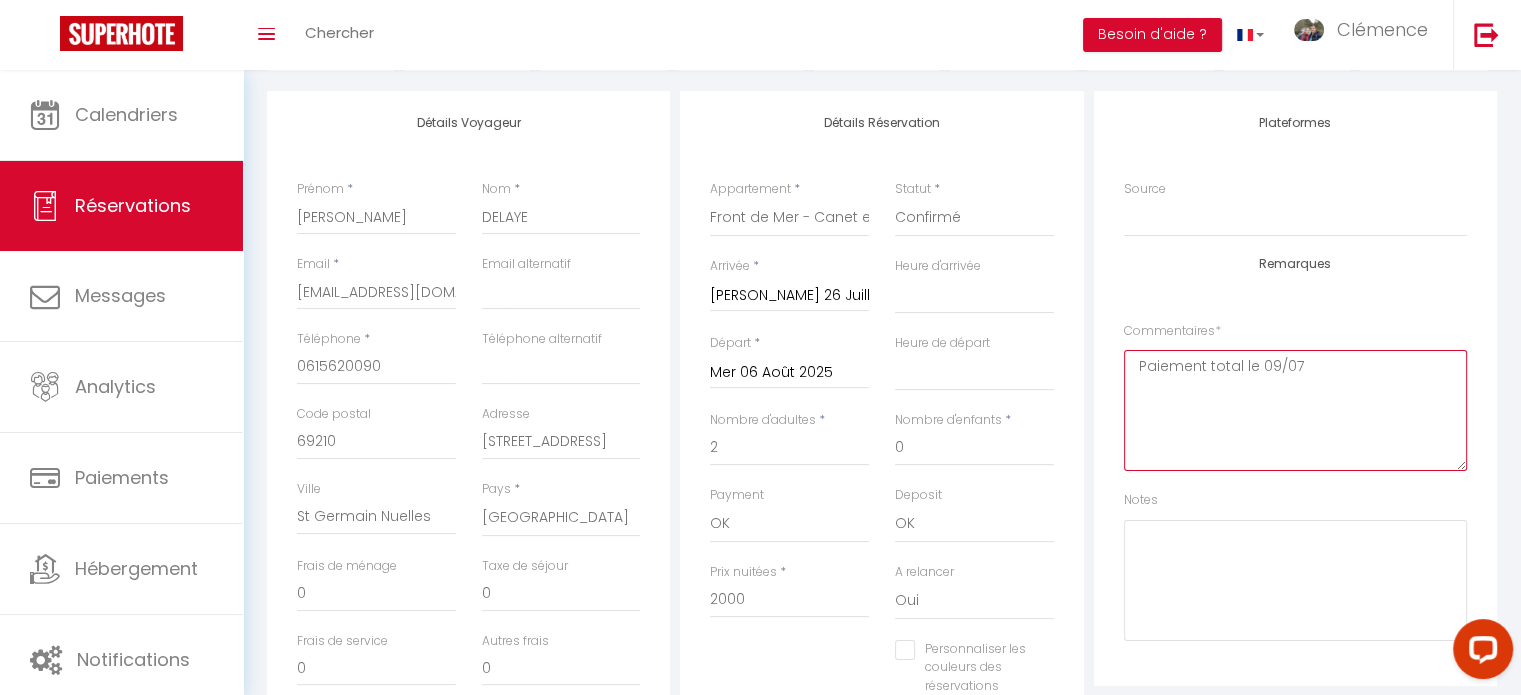 scroll, scrollTop: 0, scrollLeft: 0, axis: both 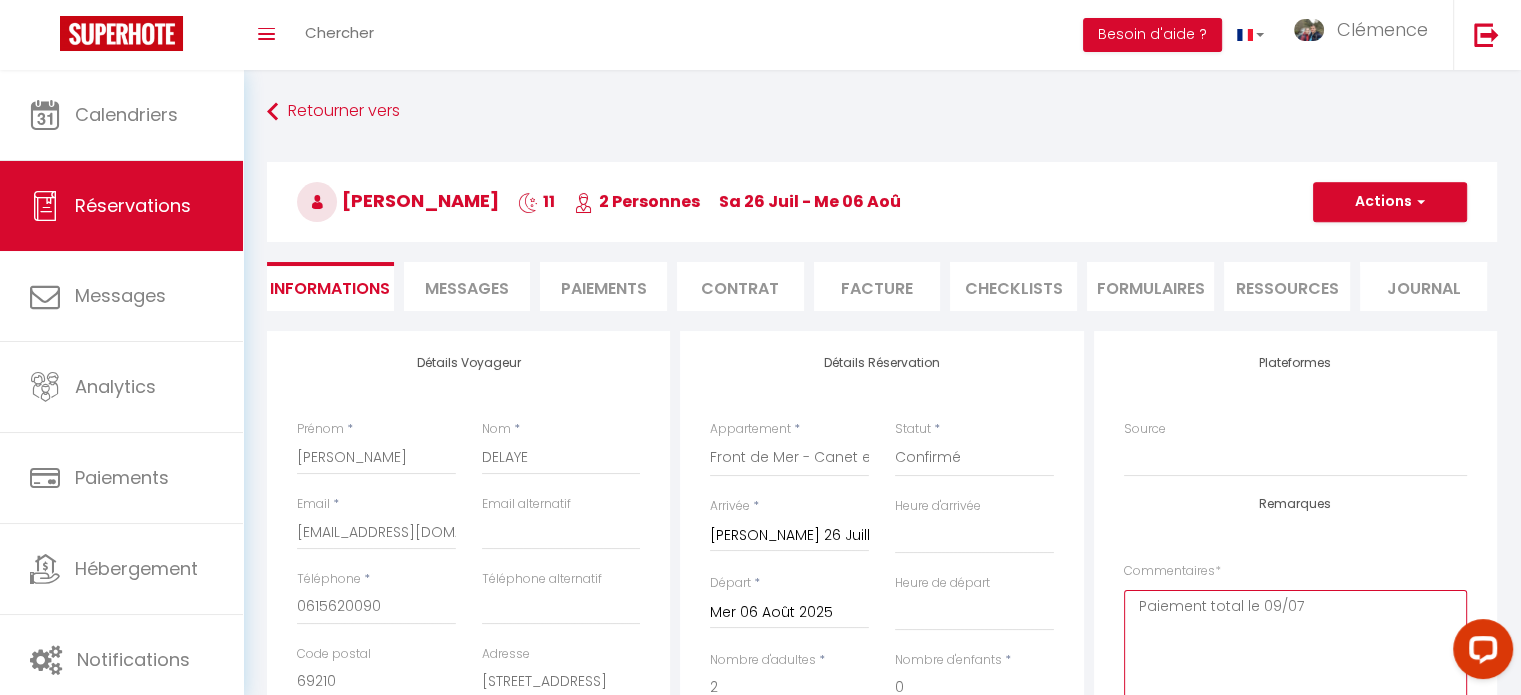 type on "Paiement total le 09/07" 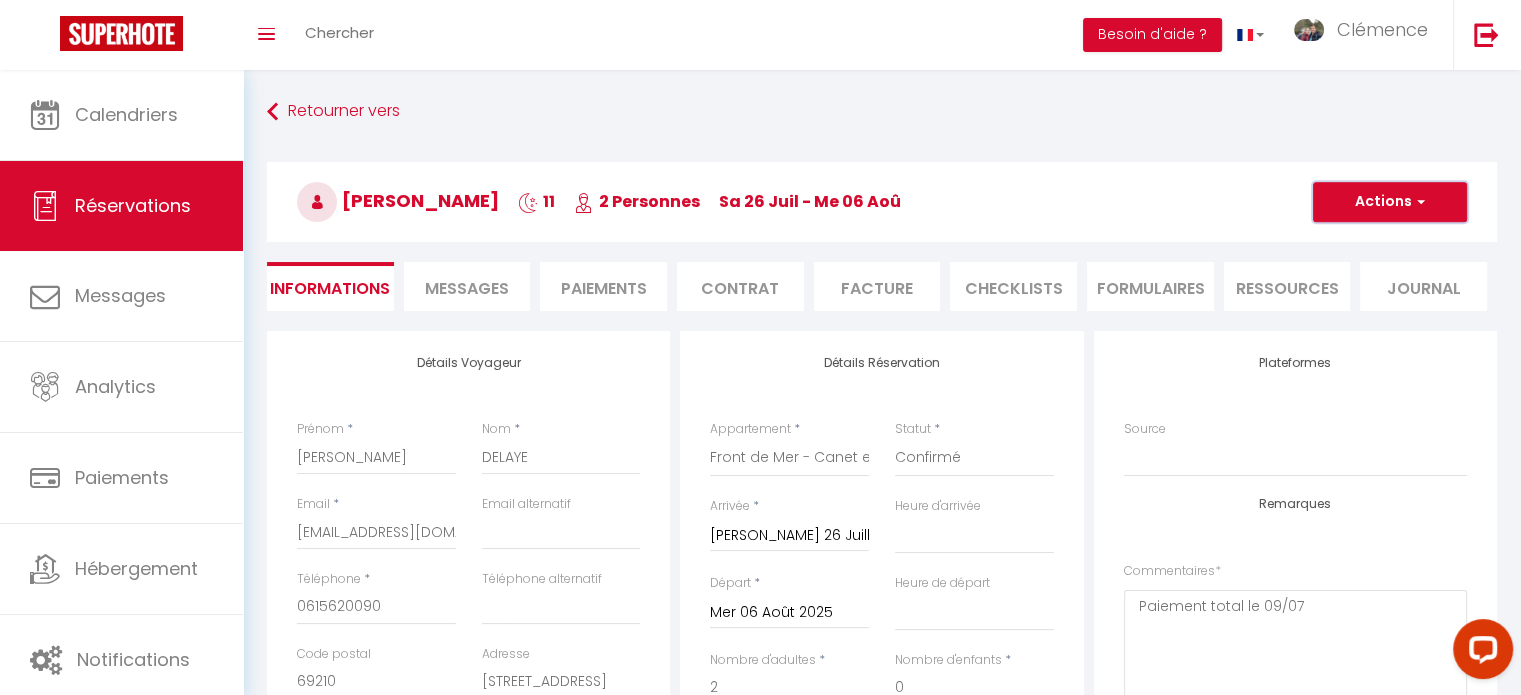 click on "Actions" at bounding box center [1390, 202] 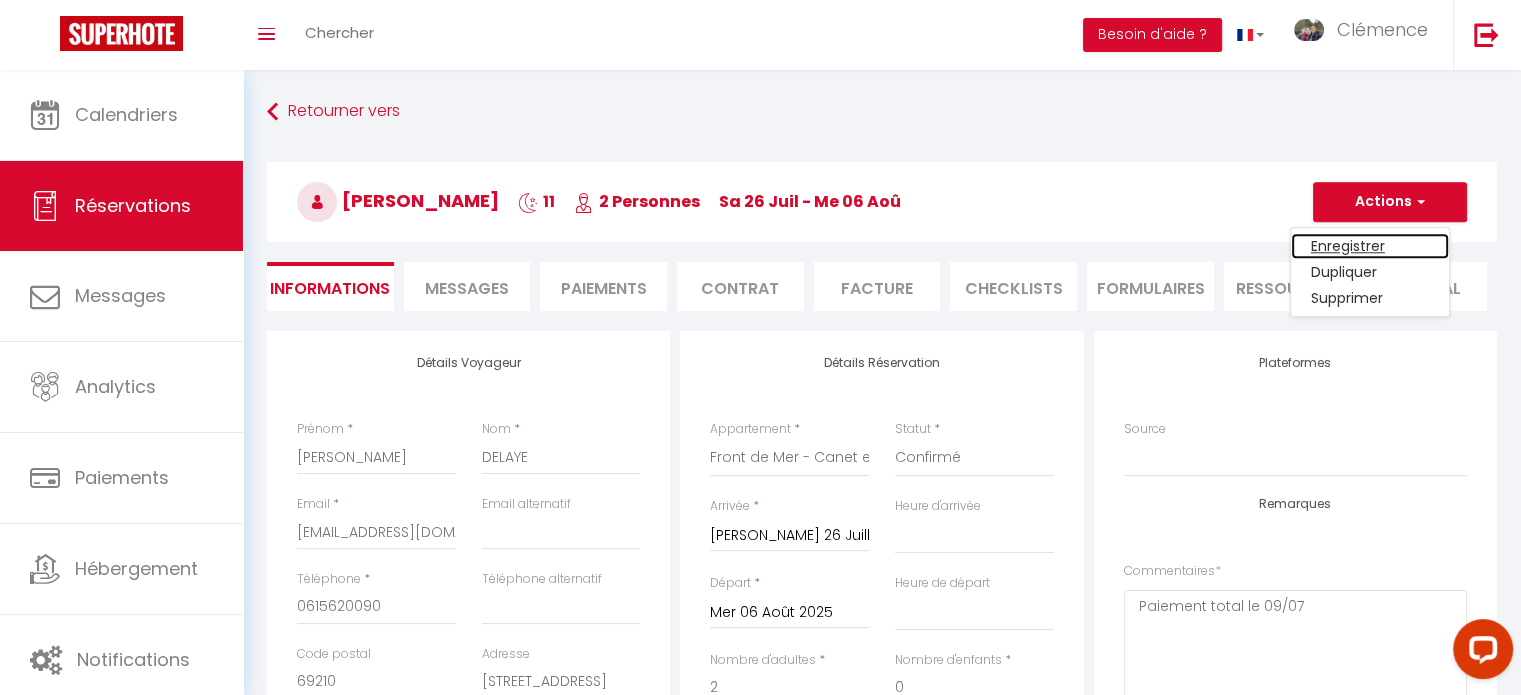 click on "Enregistrer" at bounding box center [1370, 246] 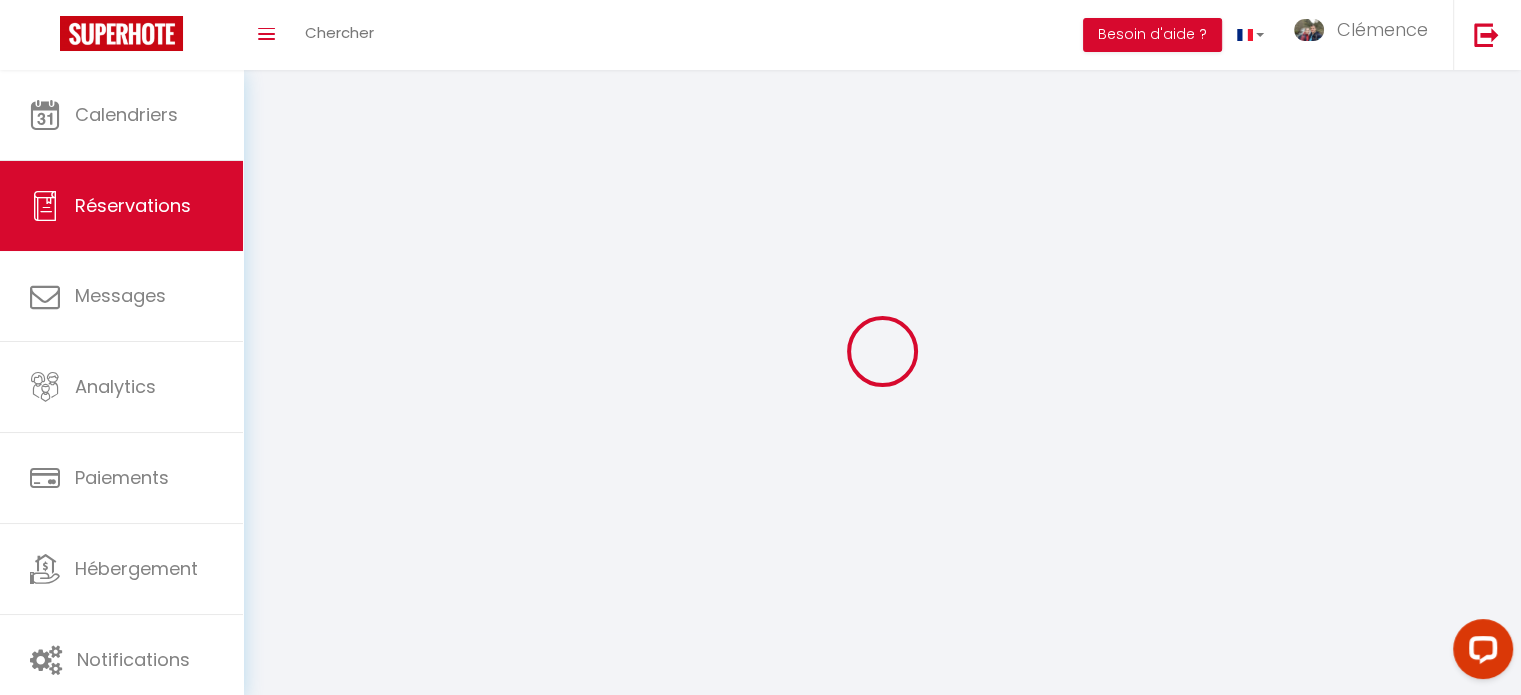 select on "not_cancelled" 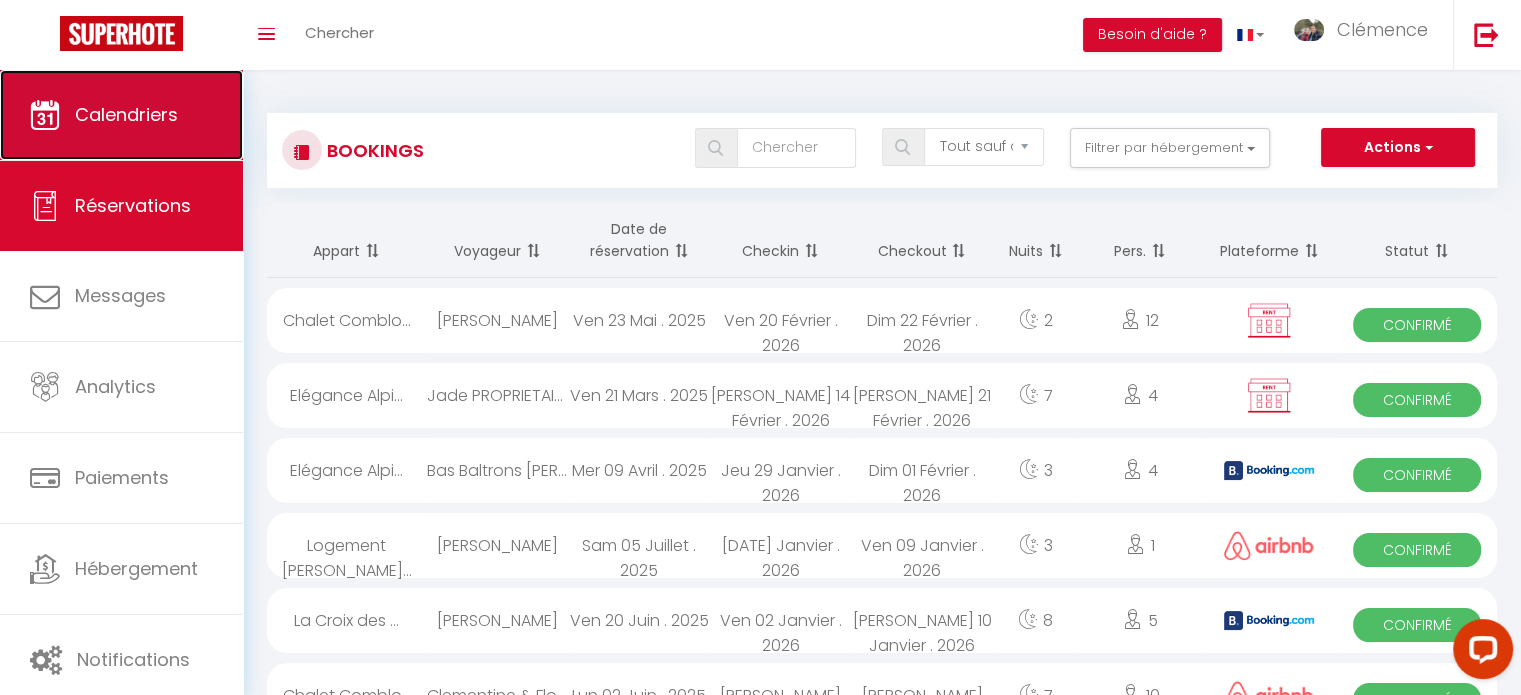 click on "Calendriers" at bounding box center (121, 115) 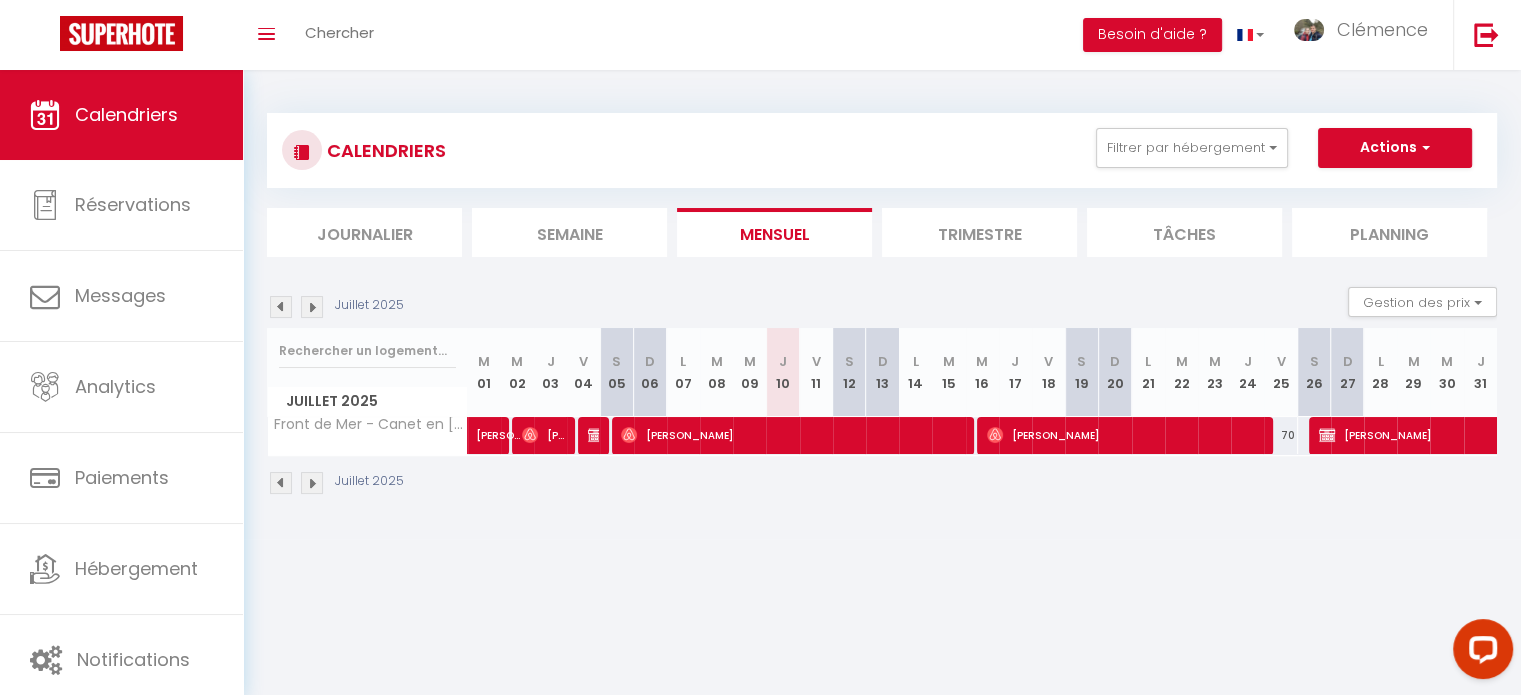 click at bounding box center [312, 307] 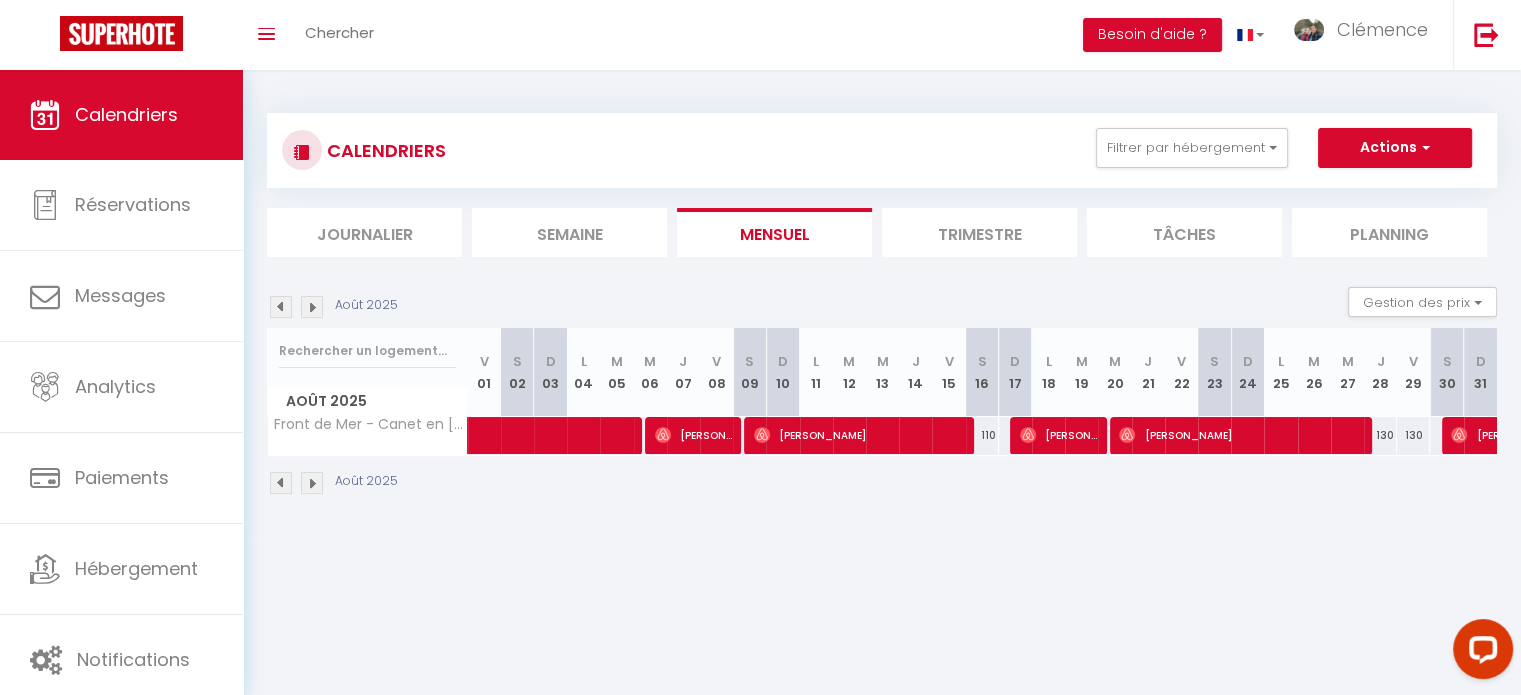 click at bounding box center (281, 307) 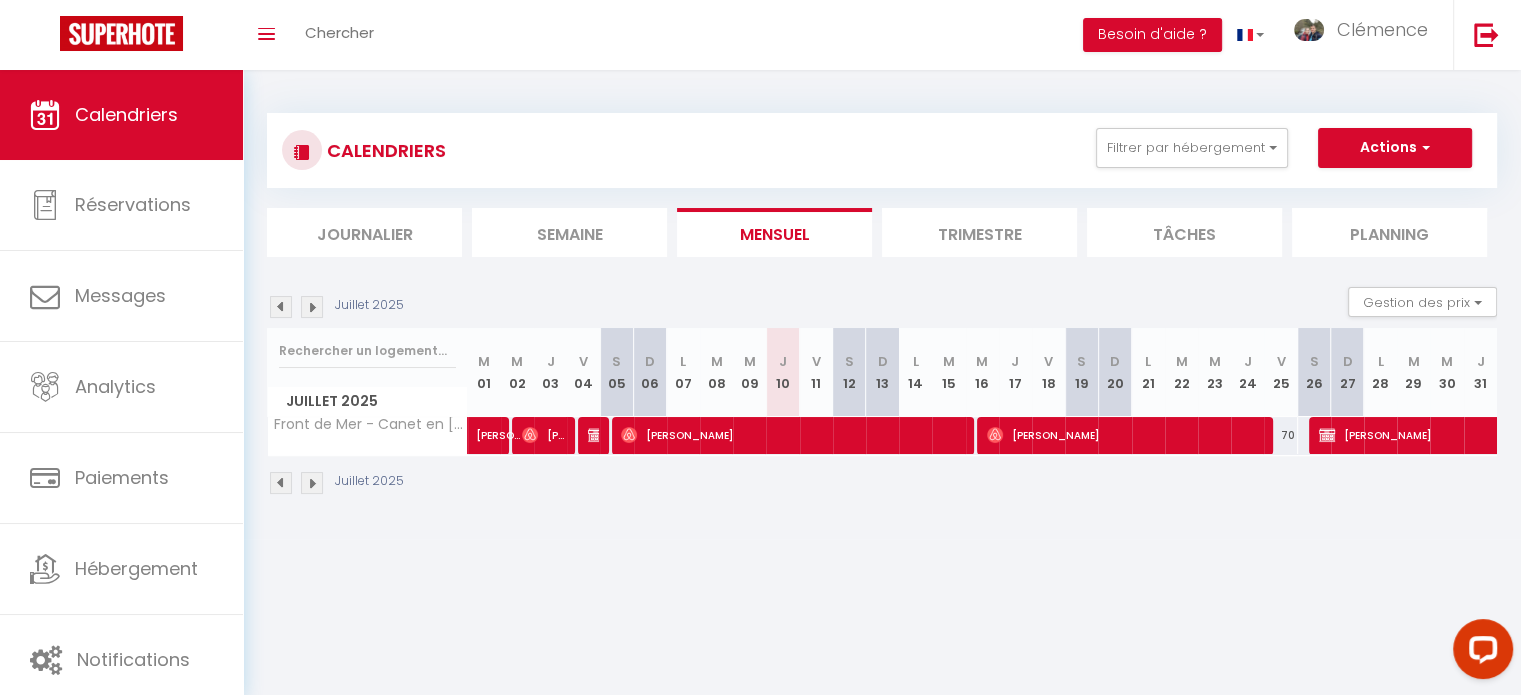 click at bounding box center [312, 307] 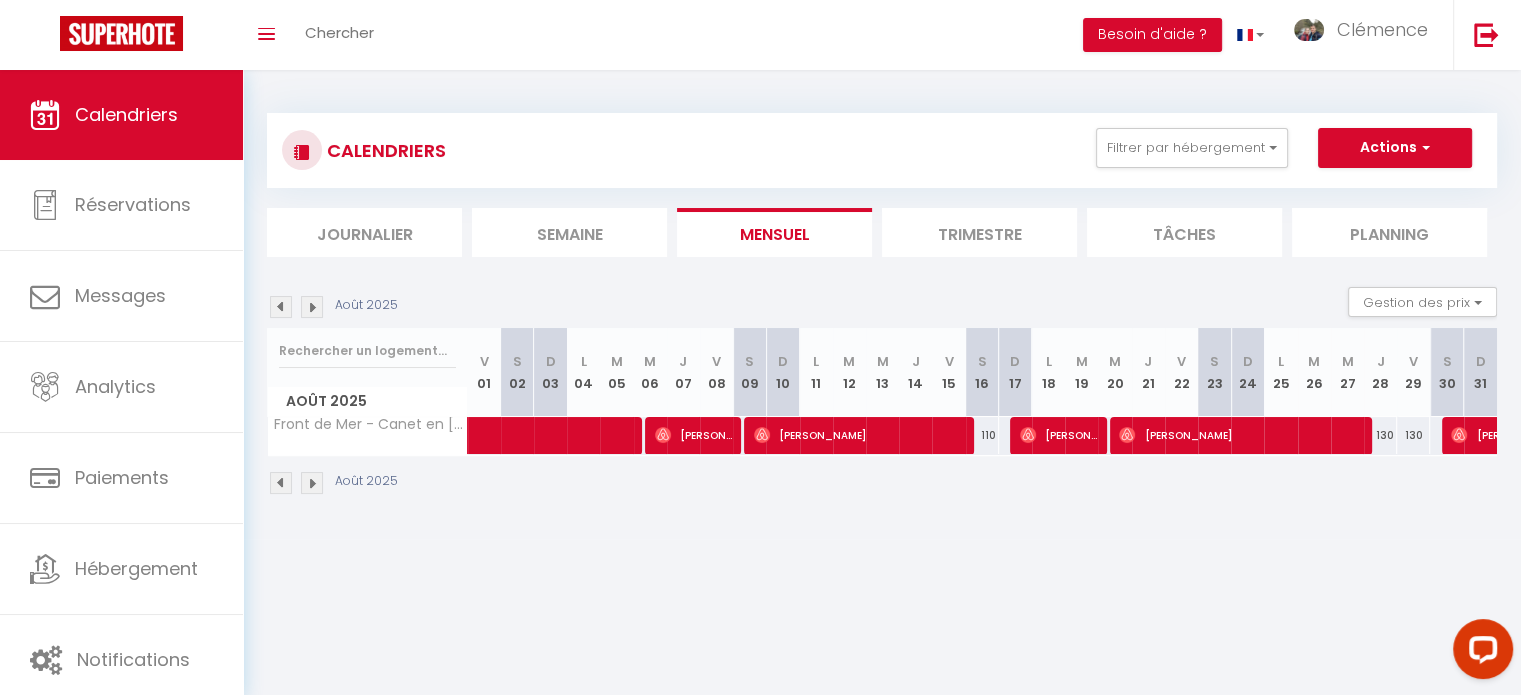 click on "130" at bounding box center (1380, 435) 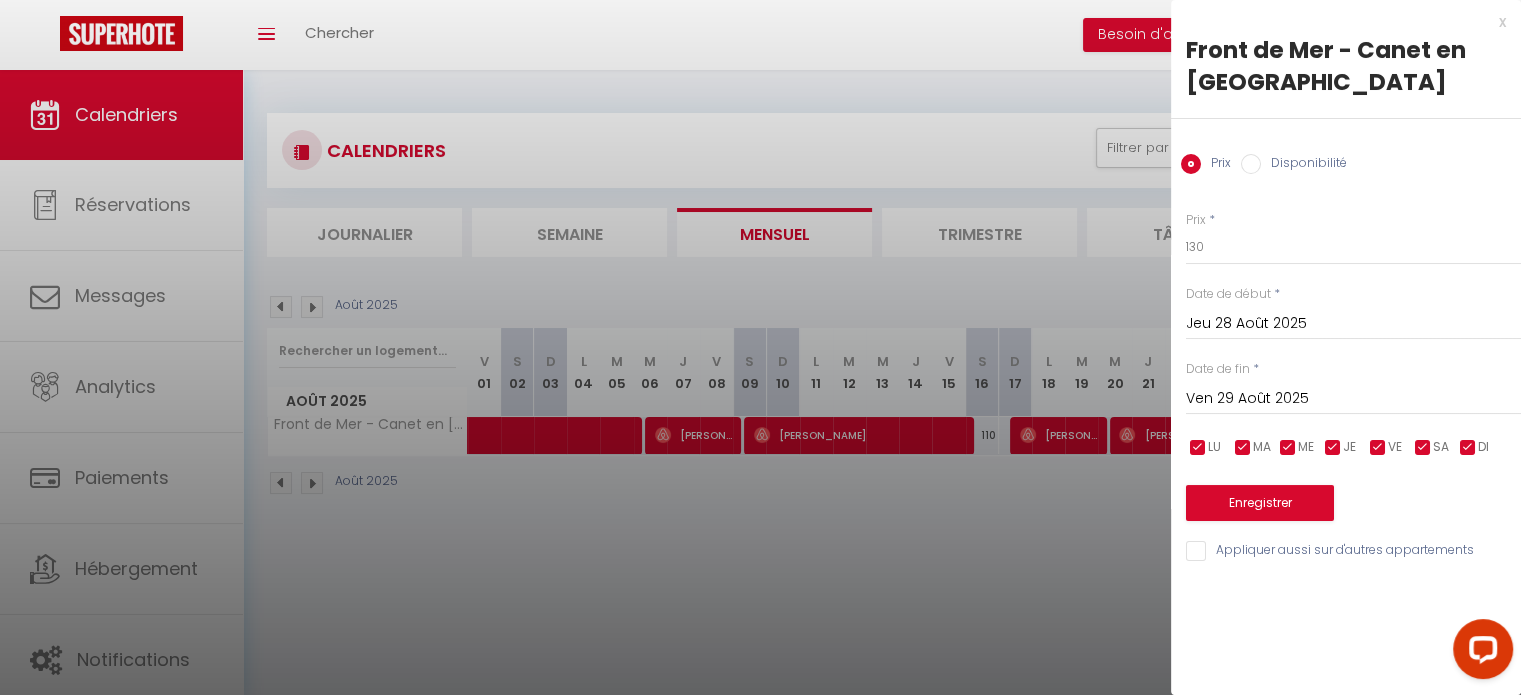 click on "Ven 29 Août 2025" at bounding box center (1353, 399) 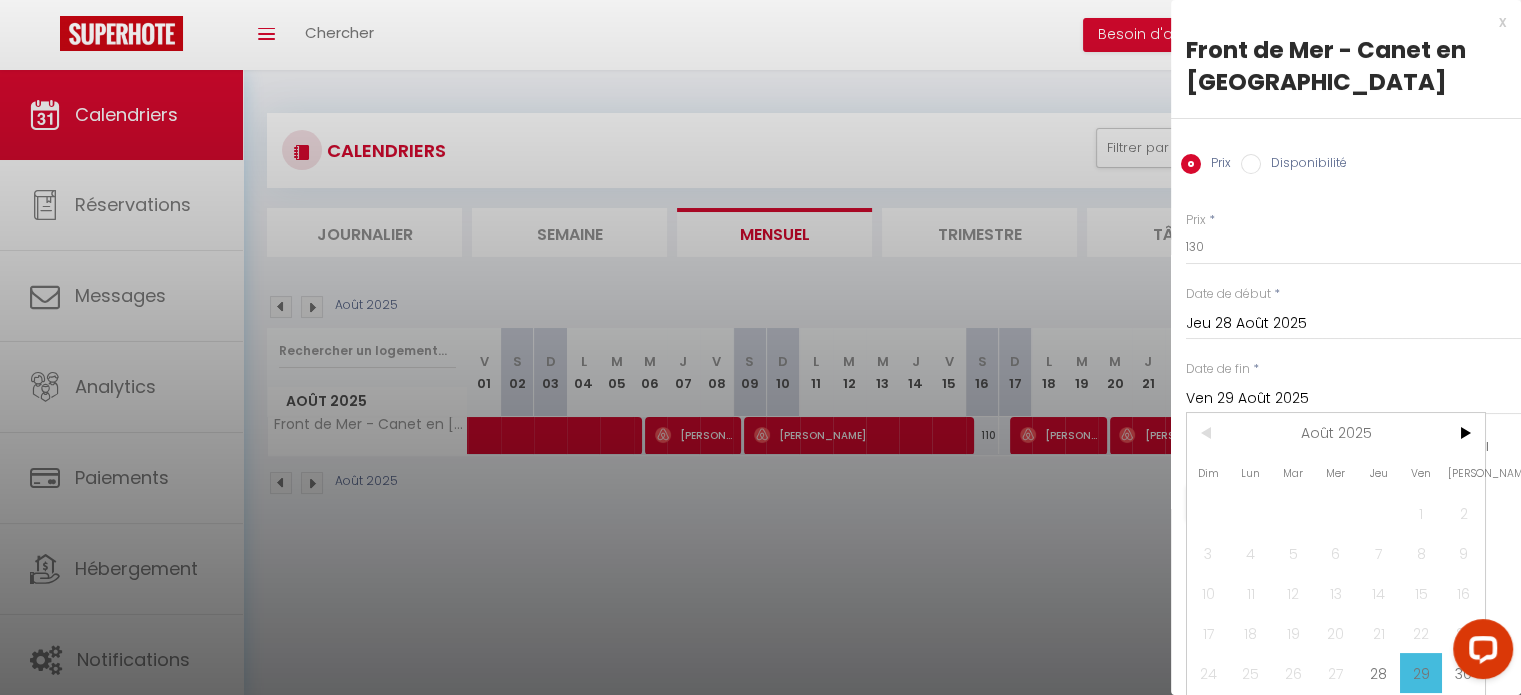 scroll, scrollTop: 52, scrollLeft: 0, axis: vertical 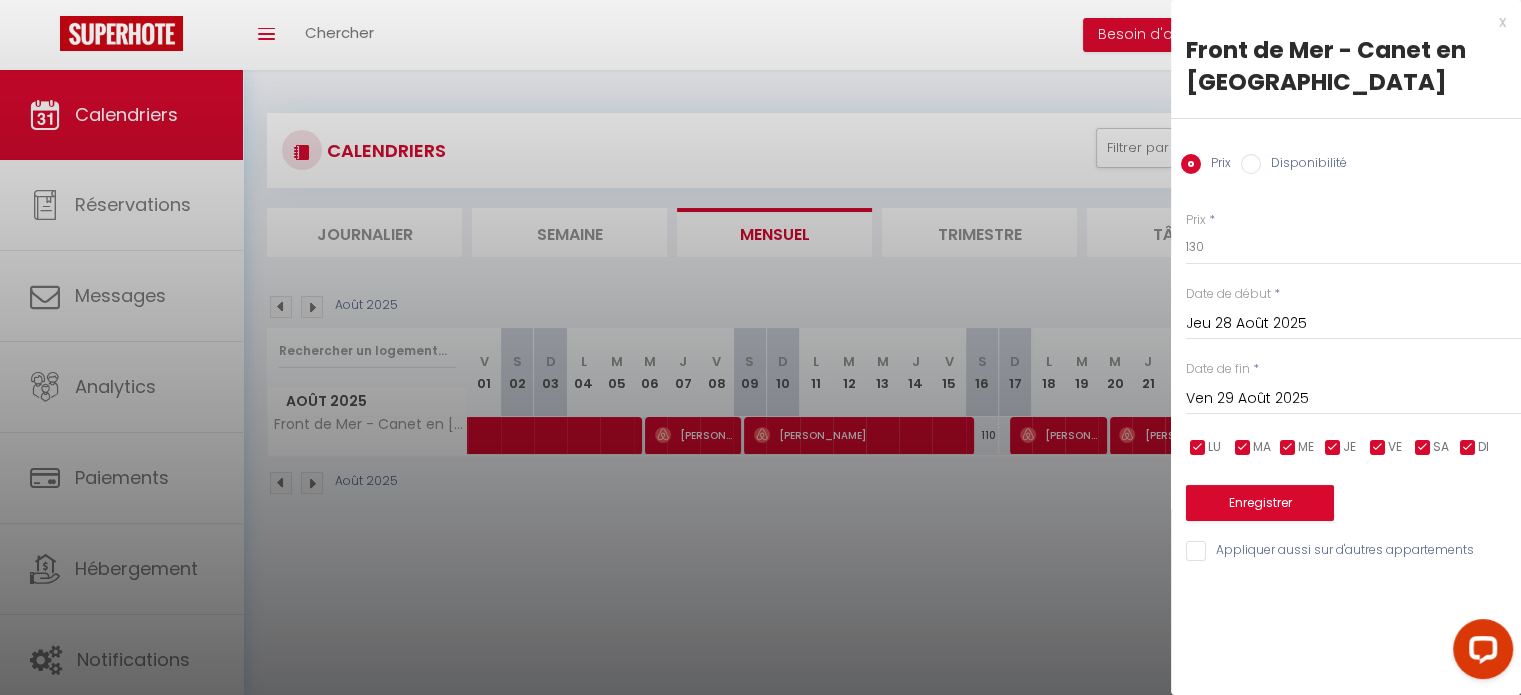 click at bounding box center (1479, 653) 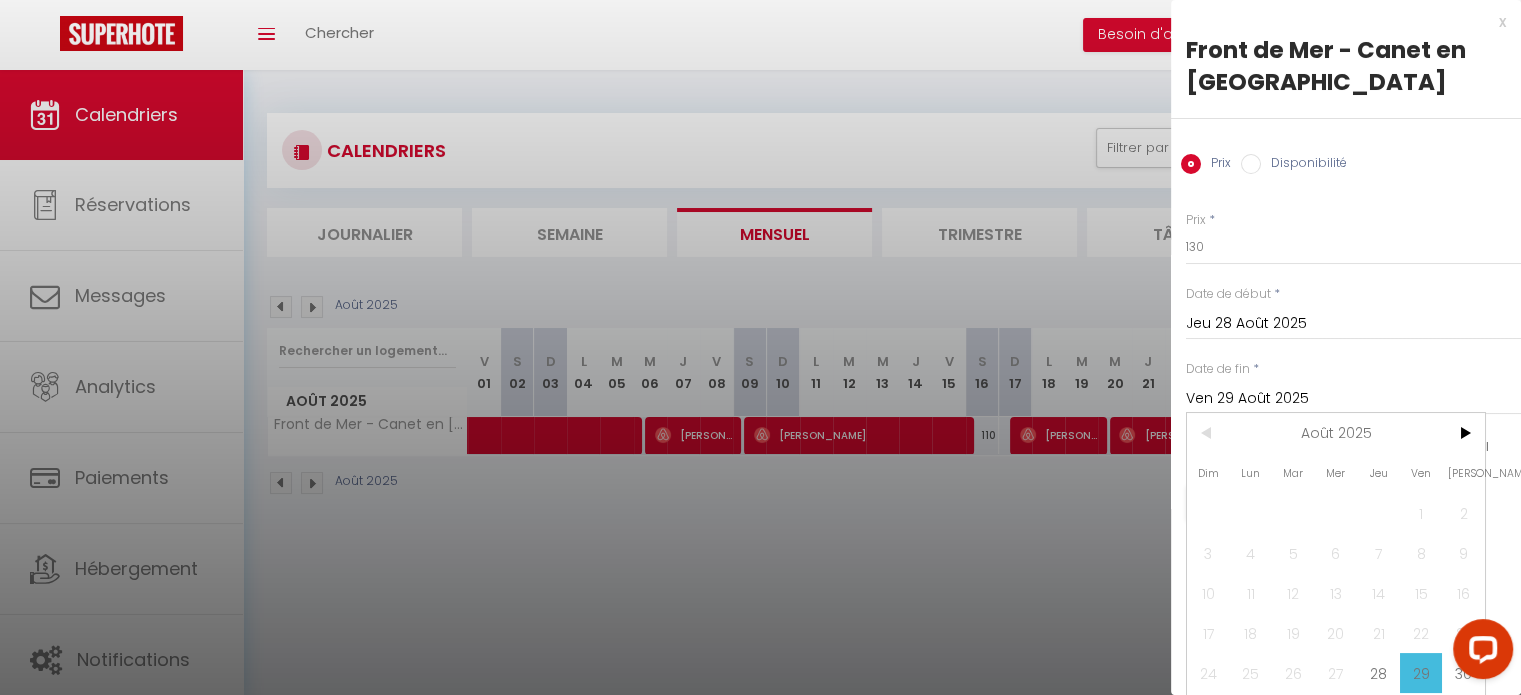 scroll, scrollTop: 52, scrollLeft: 0, axis: vertical 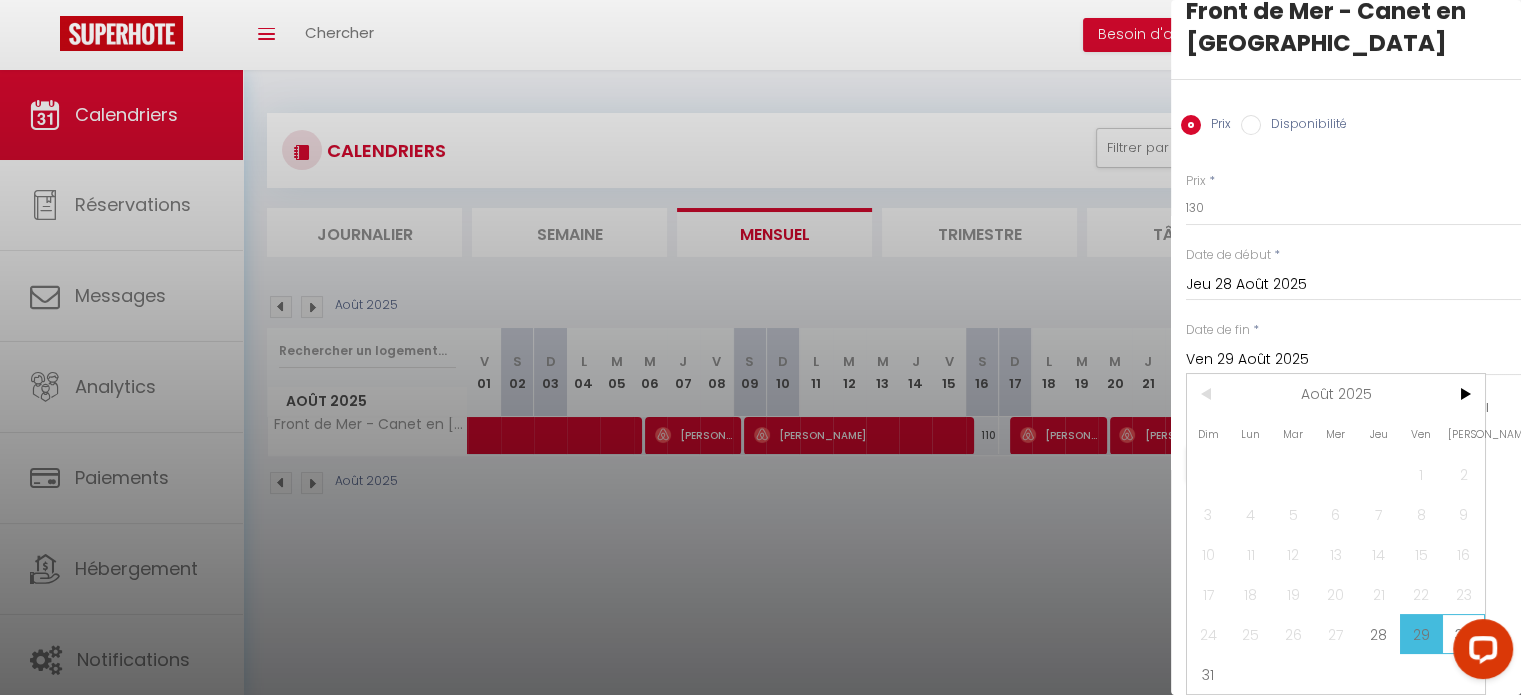 click on "30" at bounding box center (1463, 634) 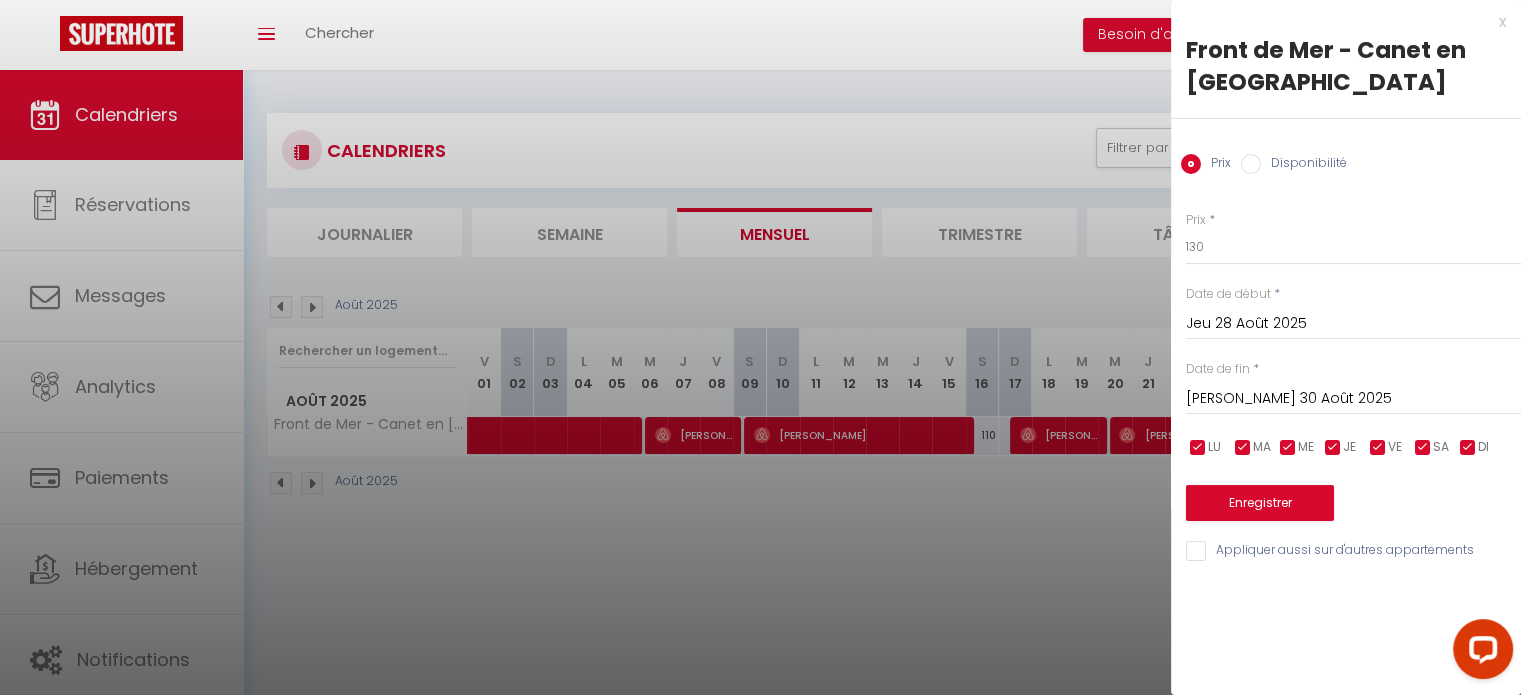 scroll, scrollTop: 0, scrollLeft: 0, axis: both 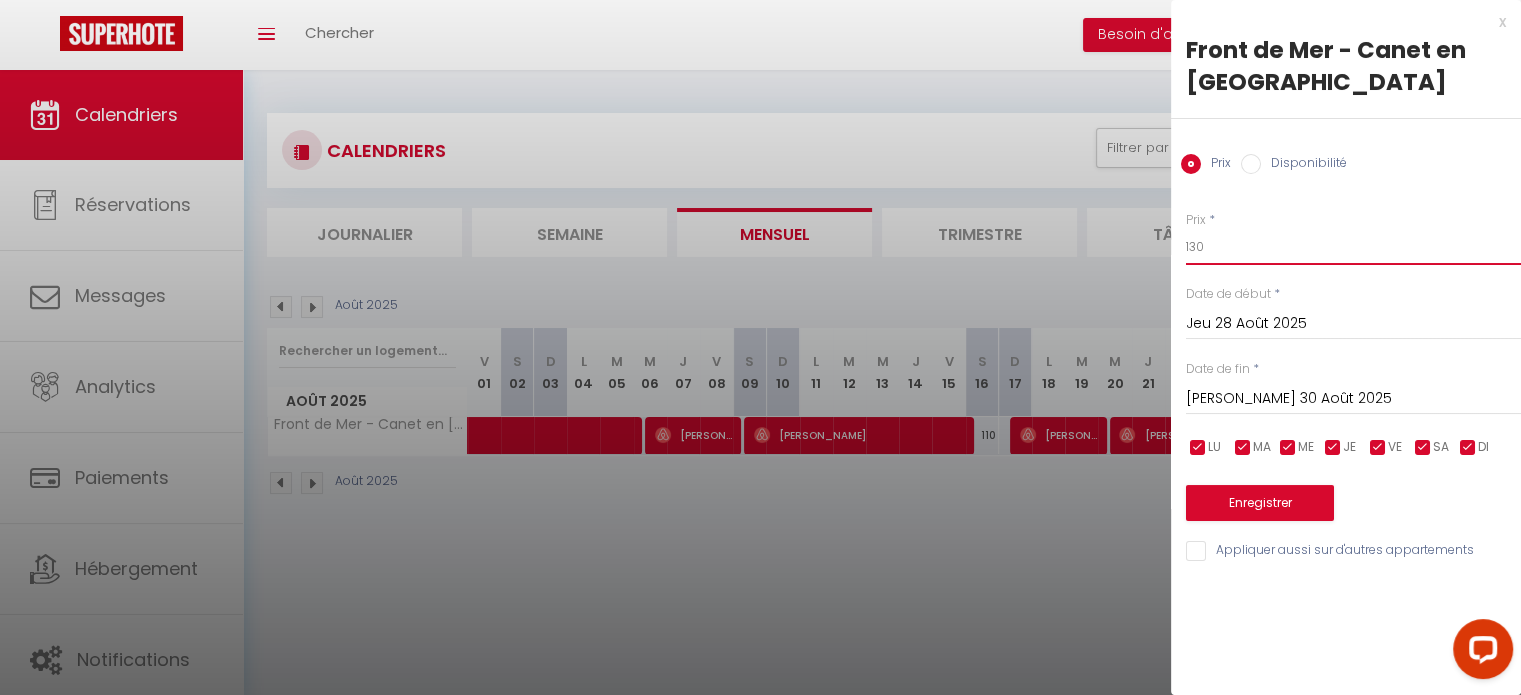 drag, startPoint x: 1216, startPoint y: 245, endPoint x: 1133, endPoint y: 239, distance: 83.21658 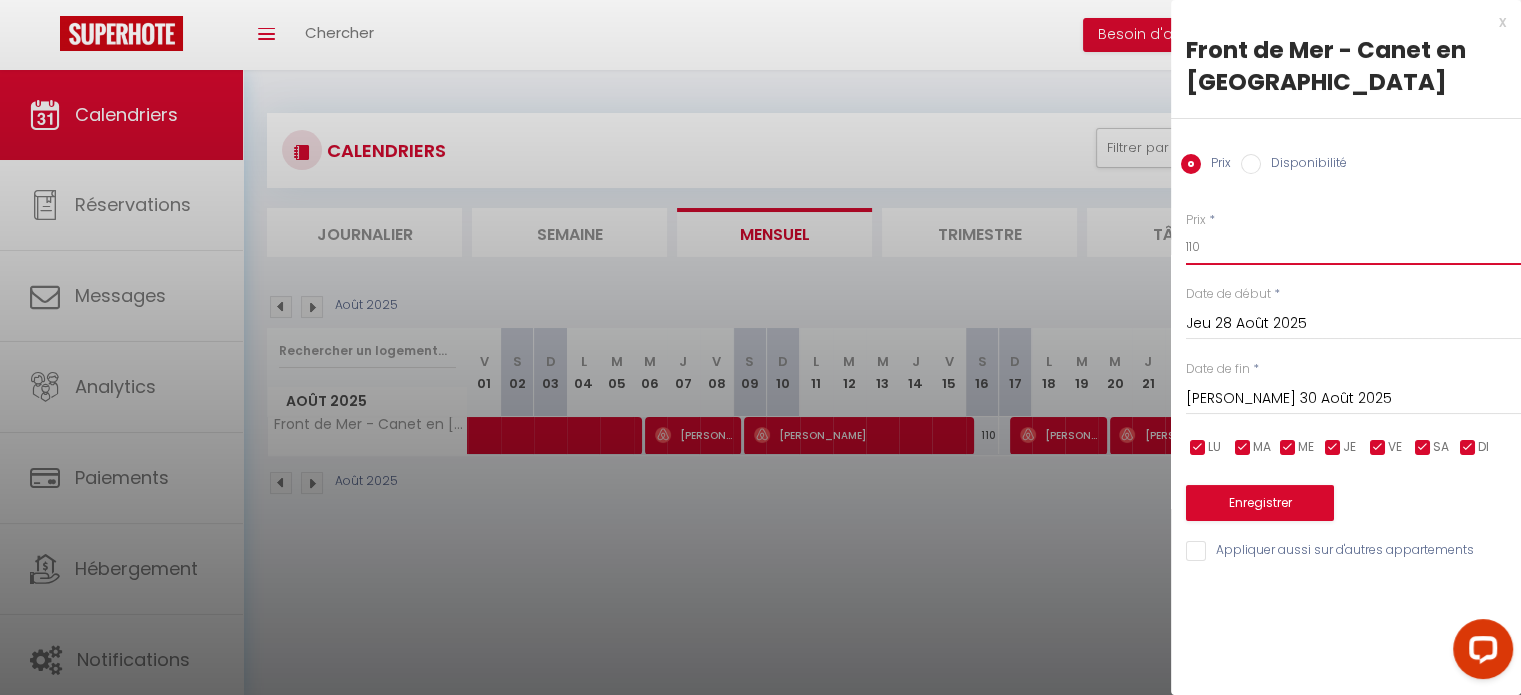 type on "110" 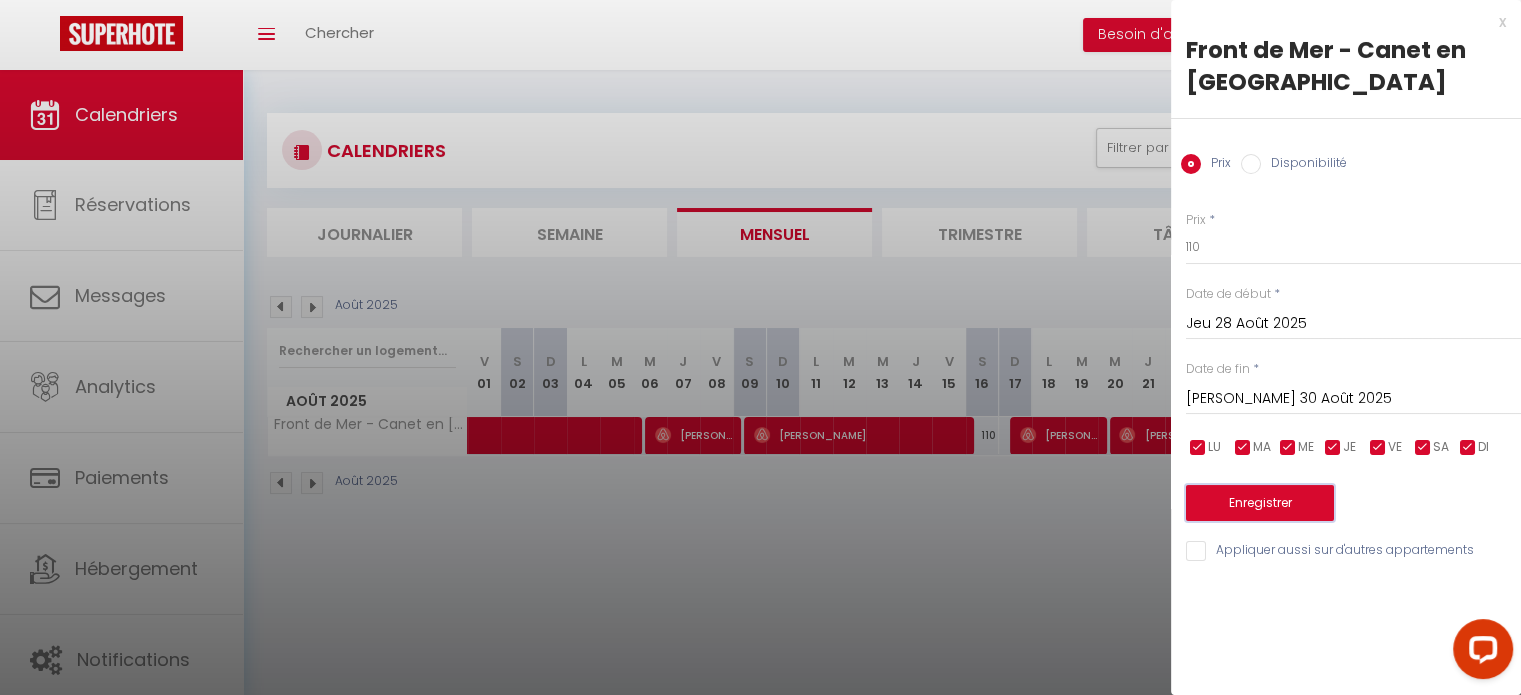 click on "Enregistrer" at bounding box center [1260, 503] 